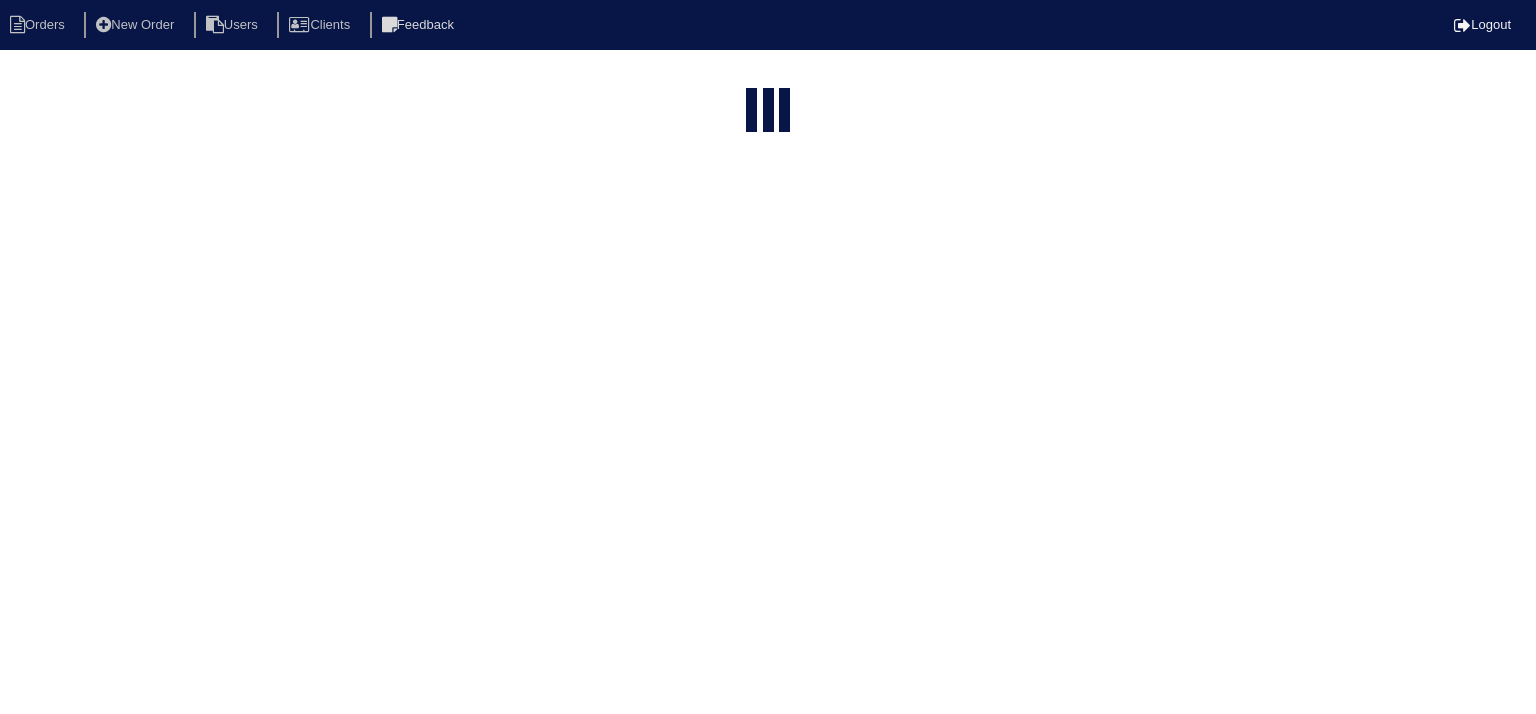 select on "15" 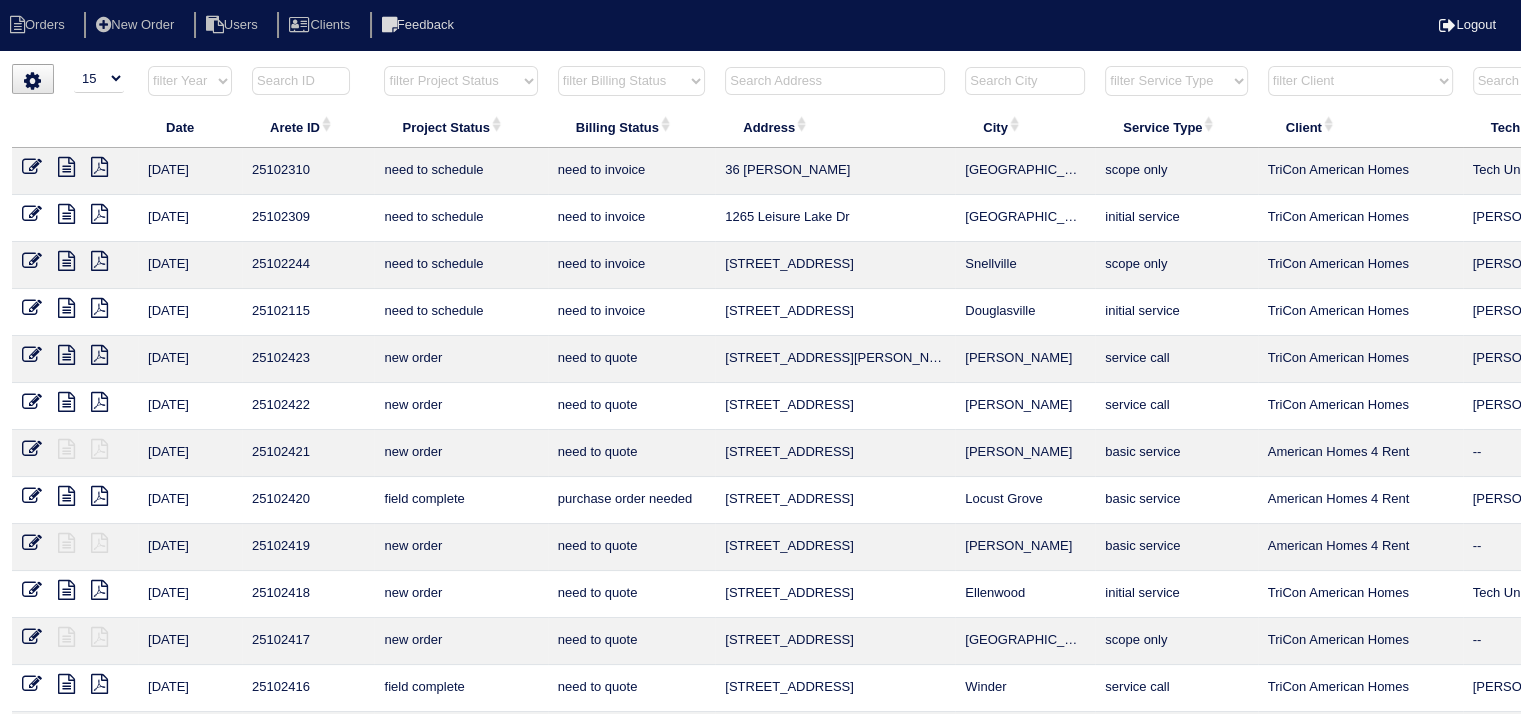 click at bounding box center (835, 81) 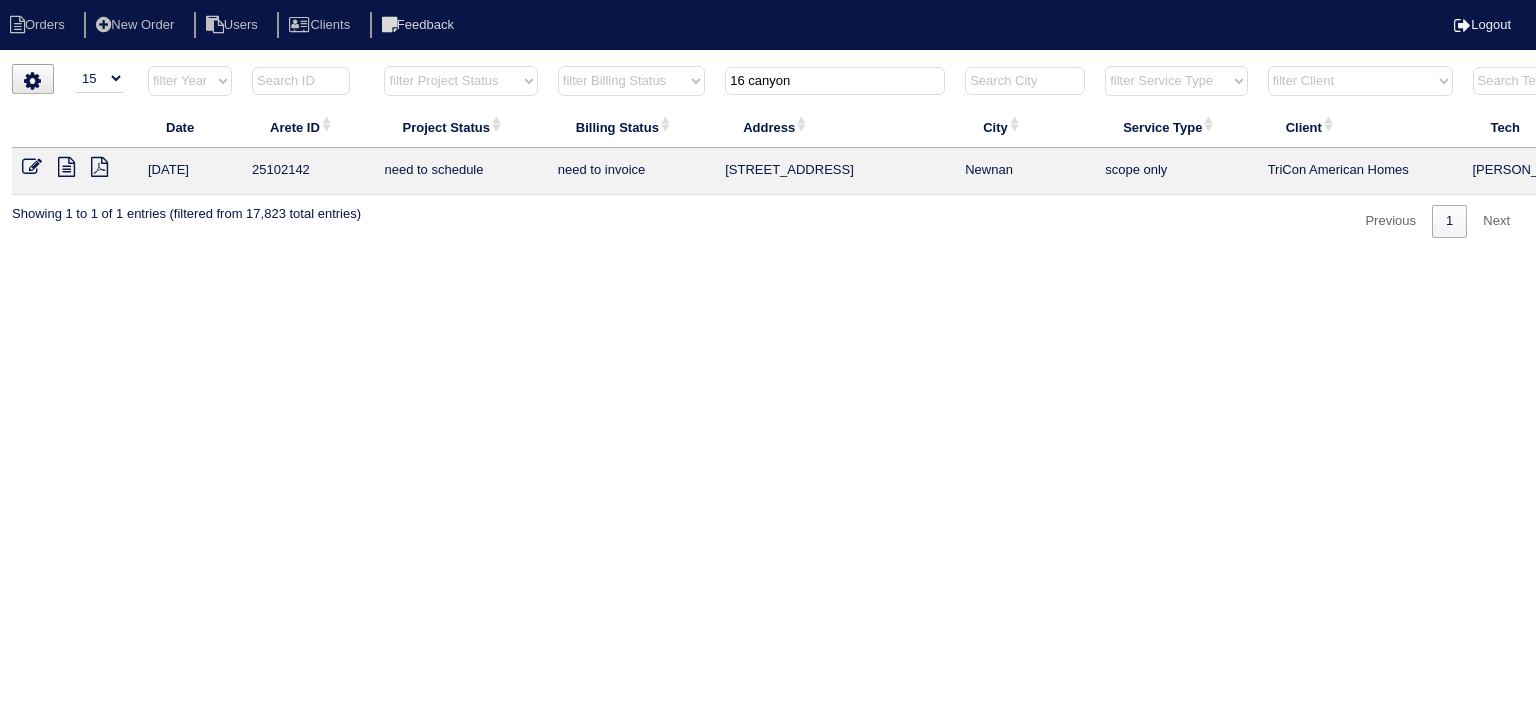 type on "16 canyon" 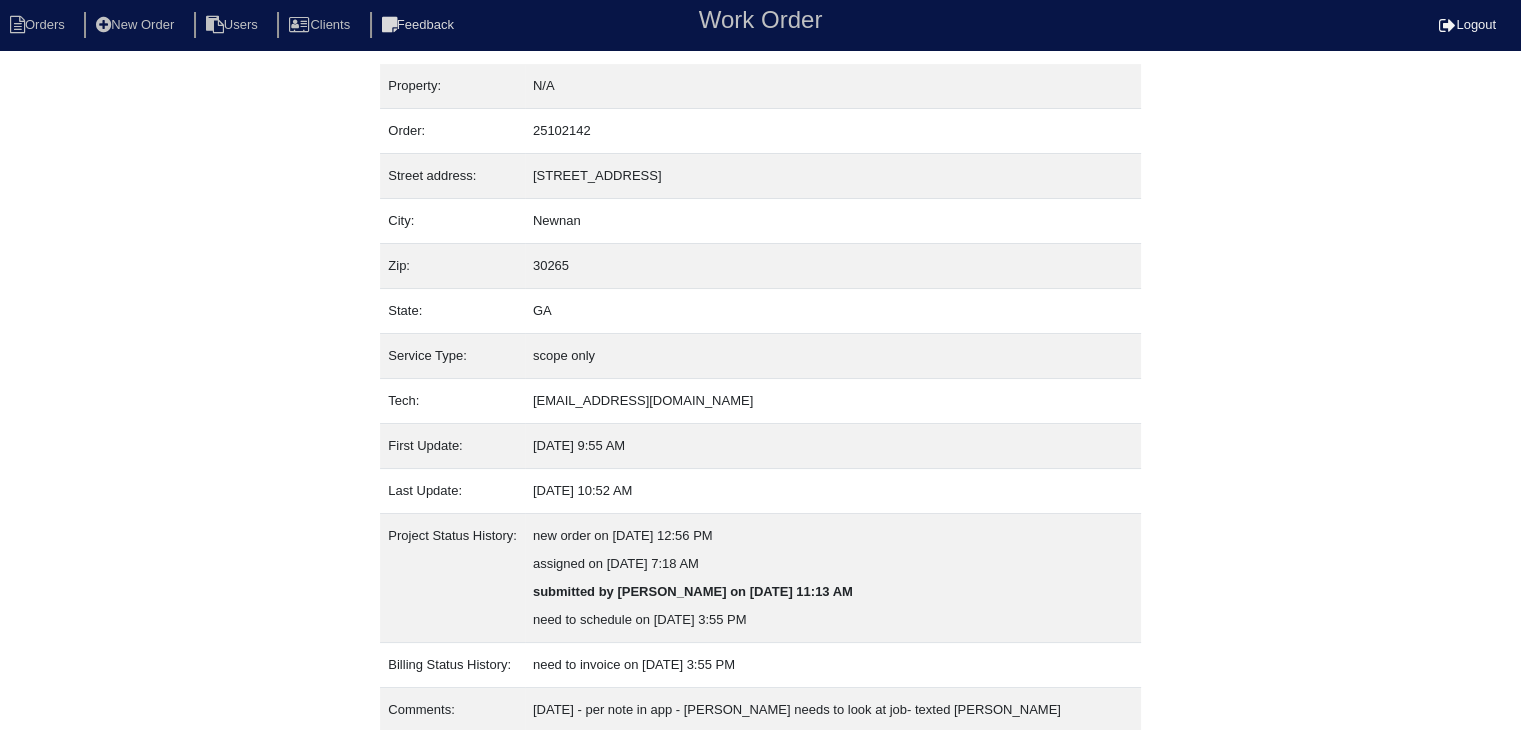 scroll, scrollTop: 404, scrollLeft: 0, axis: vertical 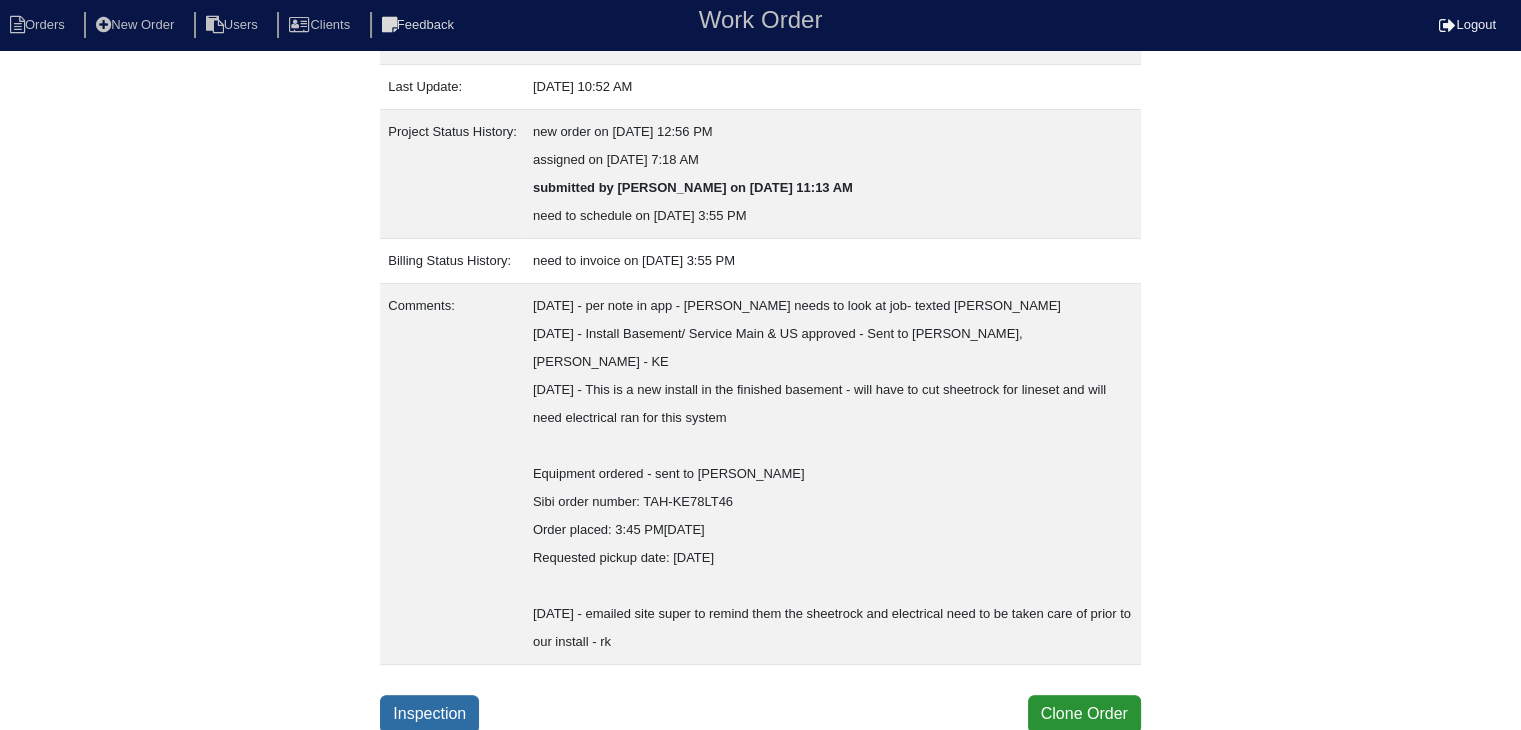 click on "Inspection" at bounding box center (429, 714) 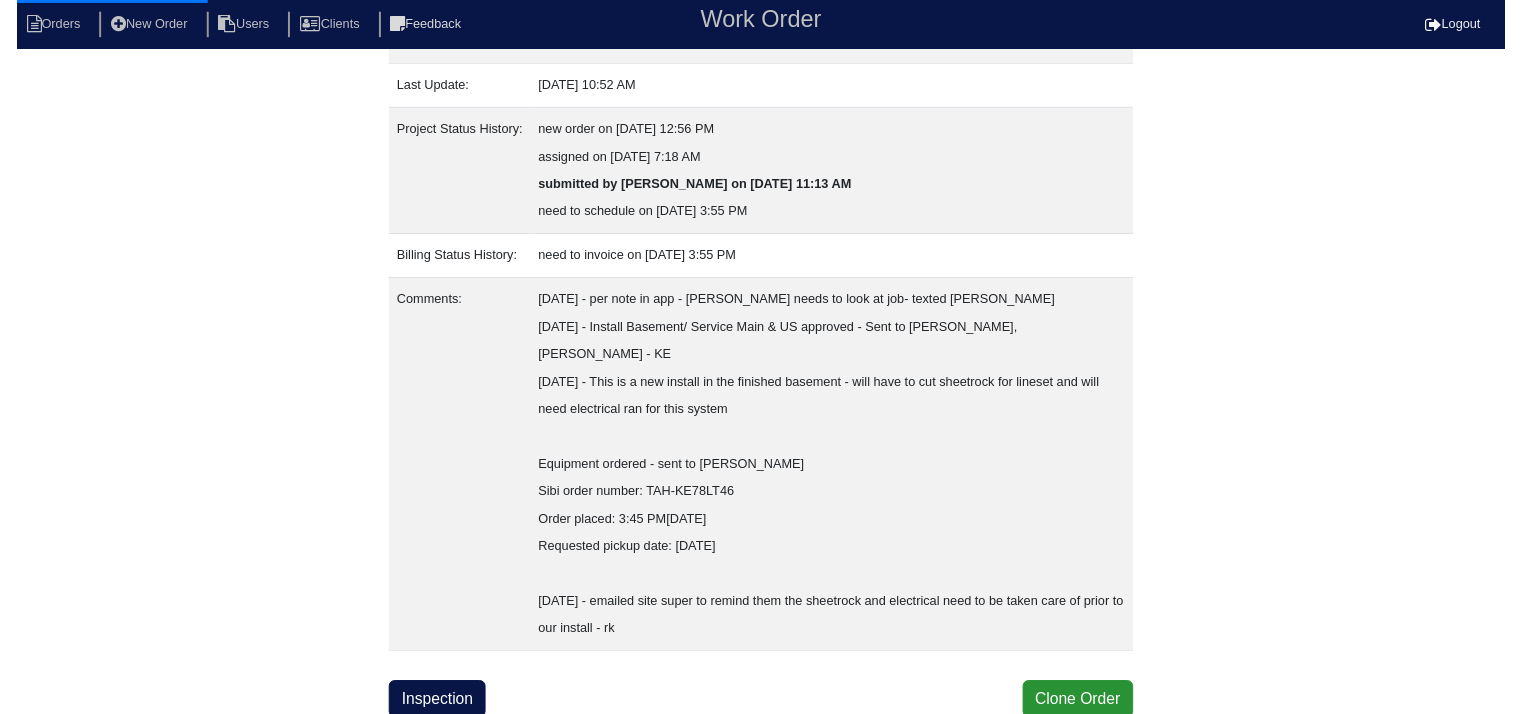 scroll, scrollTop: 0, scrollLeft: 0, axis: both 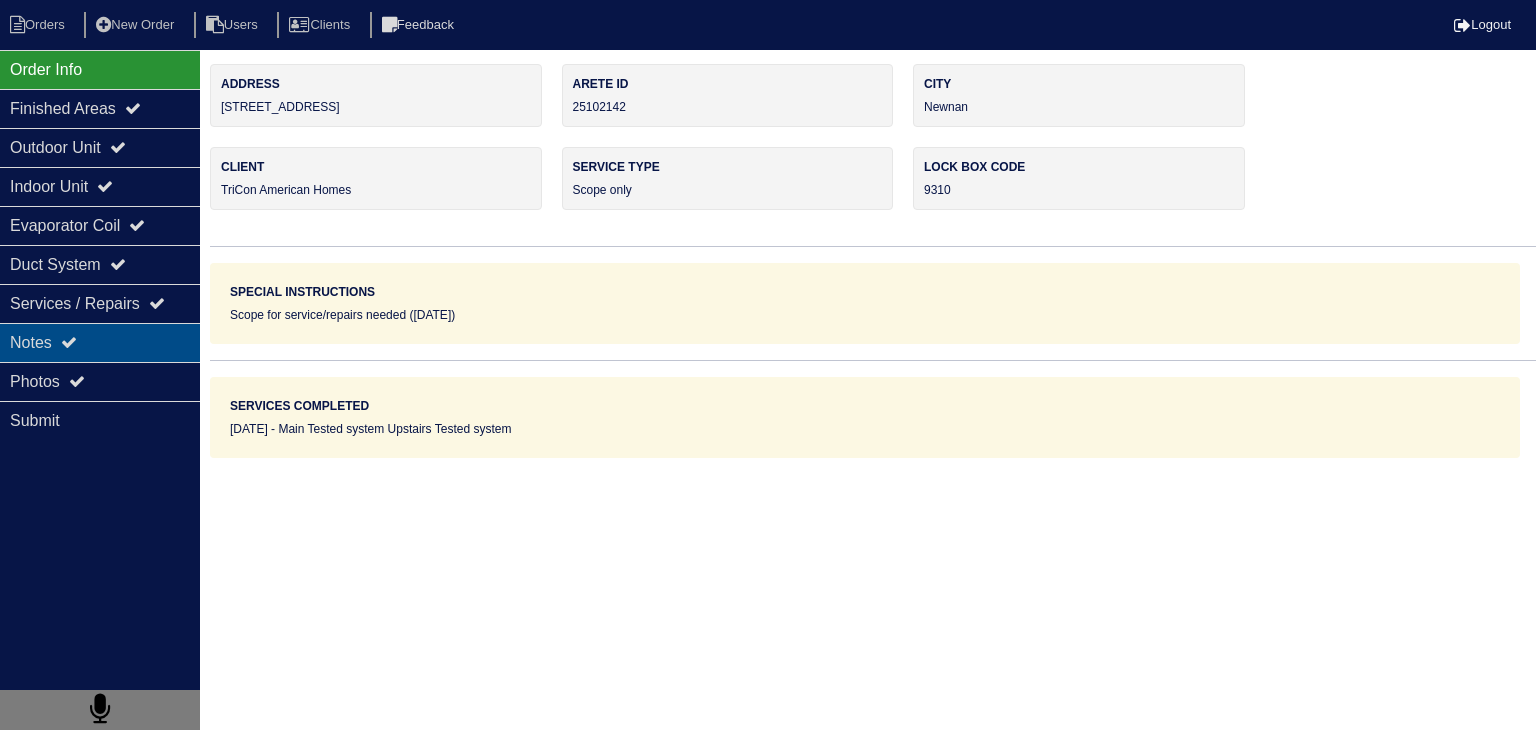 click on "Notes" at bounding box center [100, 342] 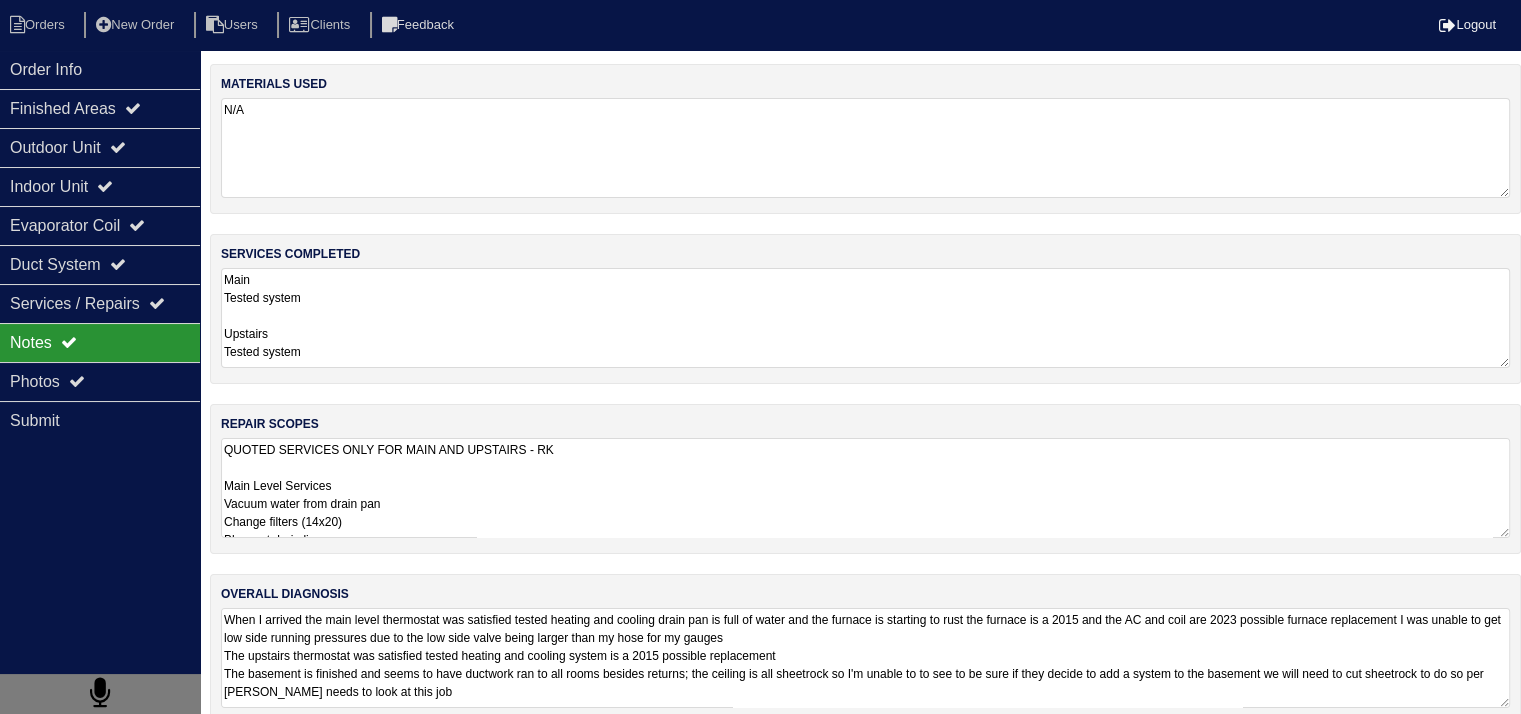 click on "QUOTED SERVICES ONLY FOR MAIN AND UPSTAIRS - RK
Main Level Services
Vacuum water from drain pan
Change filters (14x20)
Blow out drain line
Change copper insulation
Change thermostat
Change aquaguard Floatswitch
Add union
If Keeping Upstairs (services)
Change filters(14x14)(14x20)
Change copper insulation
Change outdoor Capacitor (45+5)
Change thermostat
Add brass caps
Blow out drain line
Add union
Basement system - Will need to cut sheetrock before to see if running lineset is possible also power needs to be ran
2 Ton Heat pump
2 ton air Handler
5kw
Pan No hole
36x36 Pad
Aquaguard Floatswitch
SS2 Floatswitch
Return plenum
Supply plenum
2- Filters
P-Trap
3/4 PVC Male
3/4 PVC Cap
3/4 Copper Lineset Insulation
Lineset Cover
50ft lineset
thermostat wire
12" Collar
12" Flex
14x14x12 box
14x14 grille
ask ben about collars" at bounding box center (865, 488) 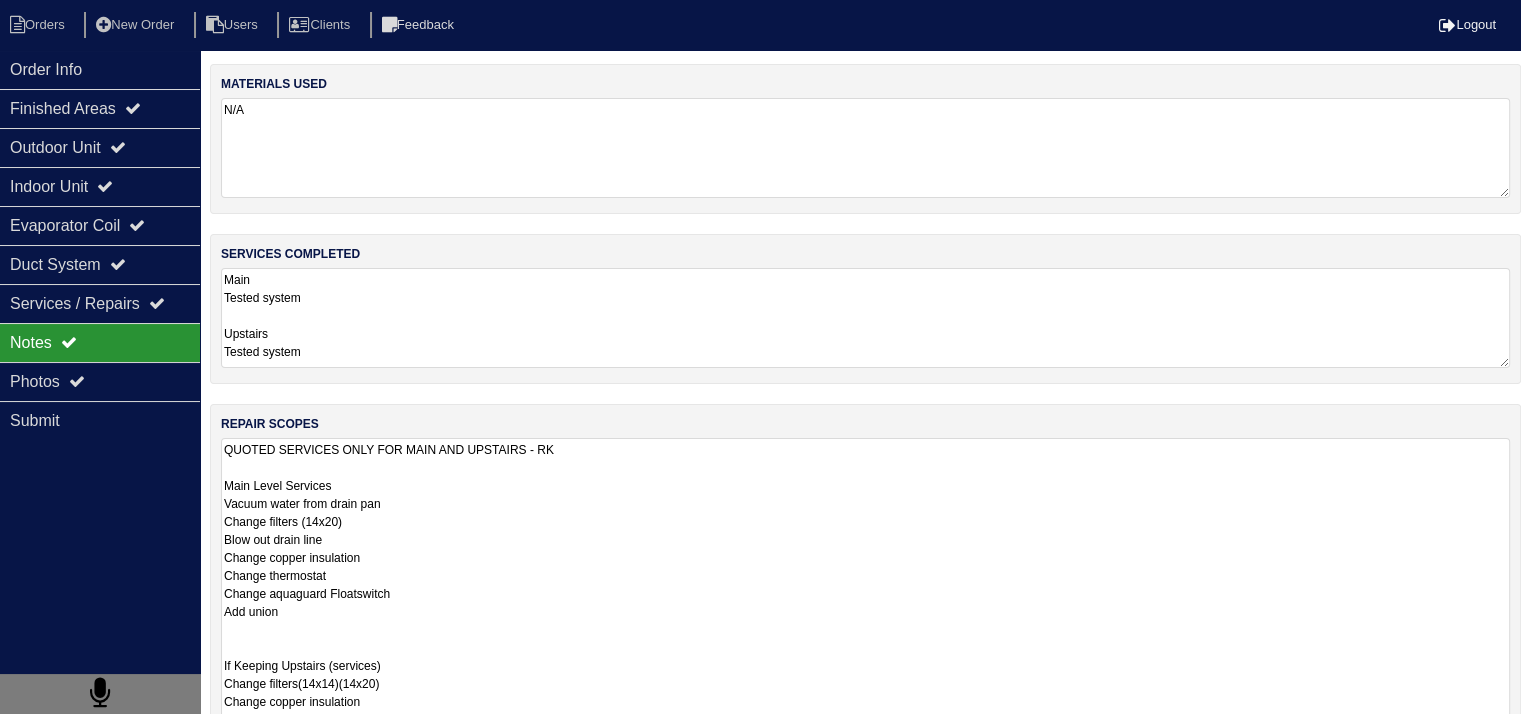 scroll, scrollTop: 1, scrollLeft: 0, axis: vertical 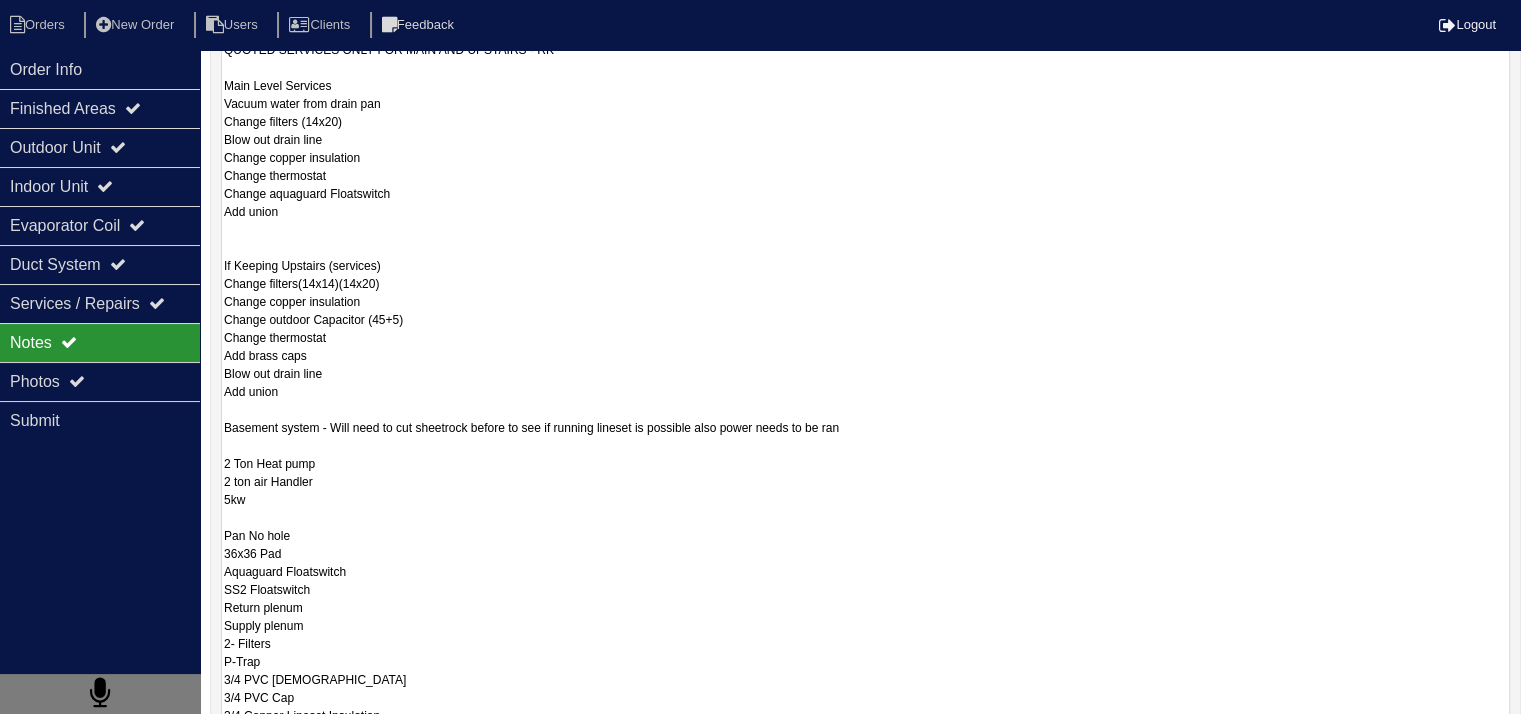click on "QUOTED SERVICES ONLY FOR MAIN AND UPSTAIRS - RK
Main Level Services
Vacuum water from drain pan
Change filters (14x20)
Blow out drain line
Change copper insulation
Change thermostat
Change aquaguard Floatswitch
Add union
If Keeping Upstairs (services)
Change filters(14x14)(14x20)
Change copper insulation
Change outdoor Capacitor (45+5)
Change thermostat
Add brass caps
Blow out drain line
Add union
Basement system - Will need to cut sheetrock before to see if running lineset is possible also power needs to be ran
2 Ton Heat pump
2 ton air Handler
5kw
Pan No hole
36x36 Pad
Aquaguard Floatswitch
SS2 Floatswitch
Return plenum
Supply plenum
2- Filters
P-Trap
3/4 PVC Male
3/4 PVC Cap
3/4 Copper Lineset Insulation
Lineset Cover
50ft lineset
thermostat wire
12" Collar
12" Flex
14x14x12 box
14x14 grille
ask ben about collars" at bounding box center (865, 472) 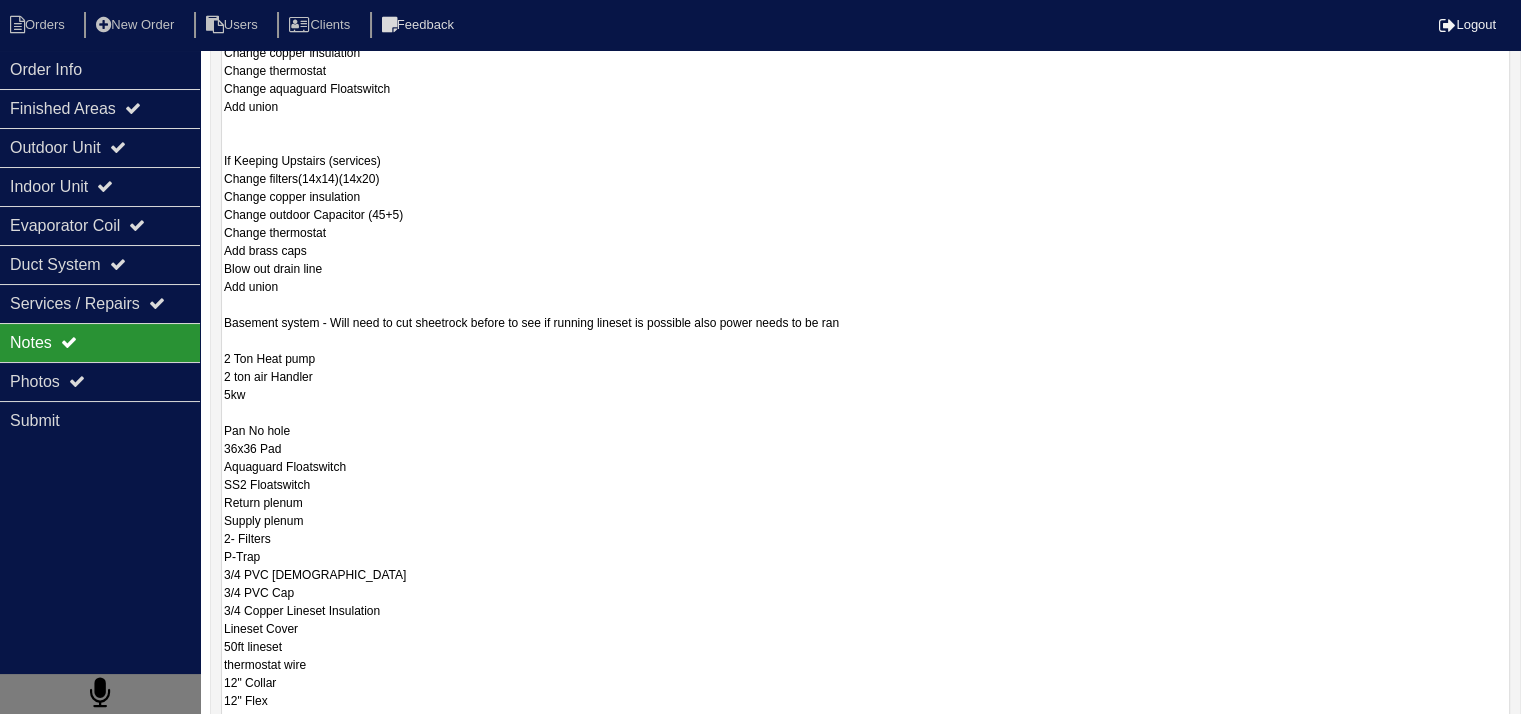 scroll, scrollTop: 652, scrollLeft: 0, axis: vertical 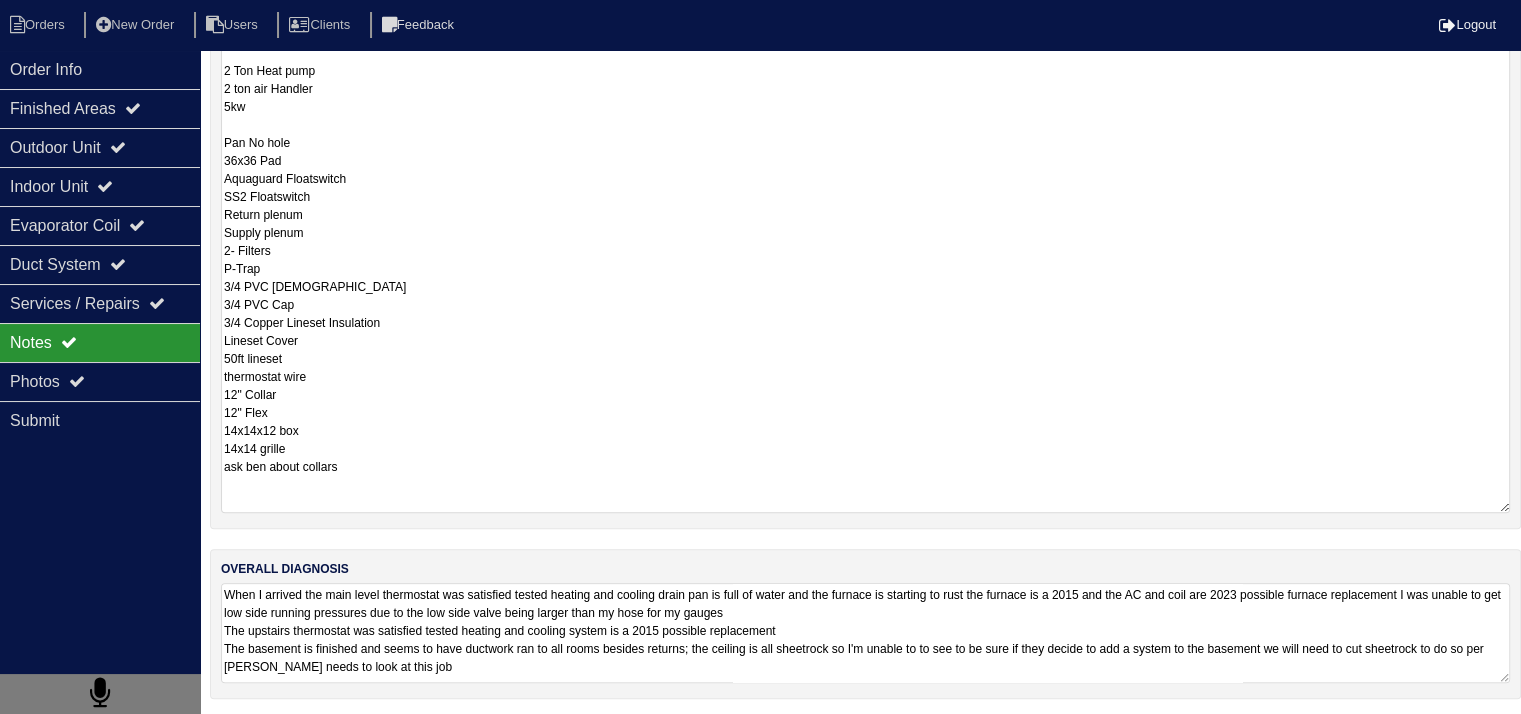 drag, startPoint x: 221, startPoint y: 426, endPoint x: 403, endPoint y: 725, distance: 350.0357 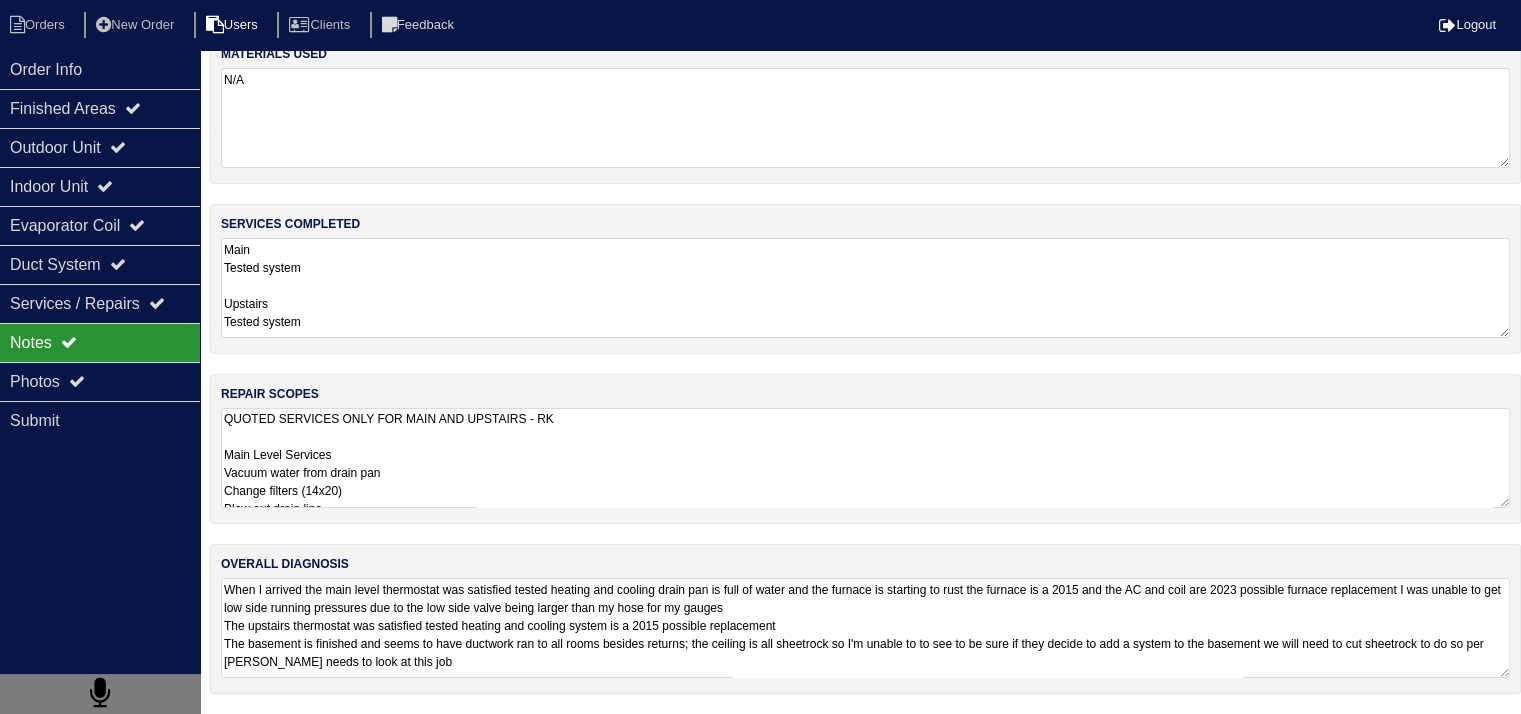 scroll, scrollTop: 25, scrollLeft: 0, axis: vertical 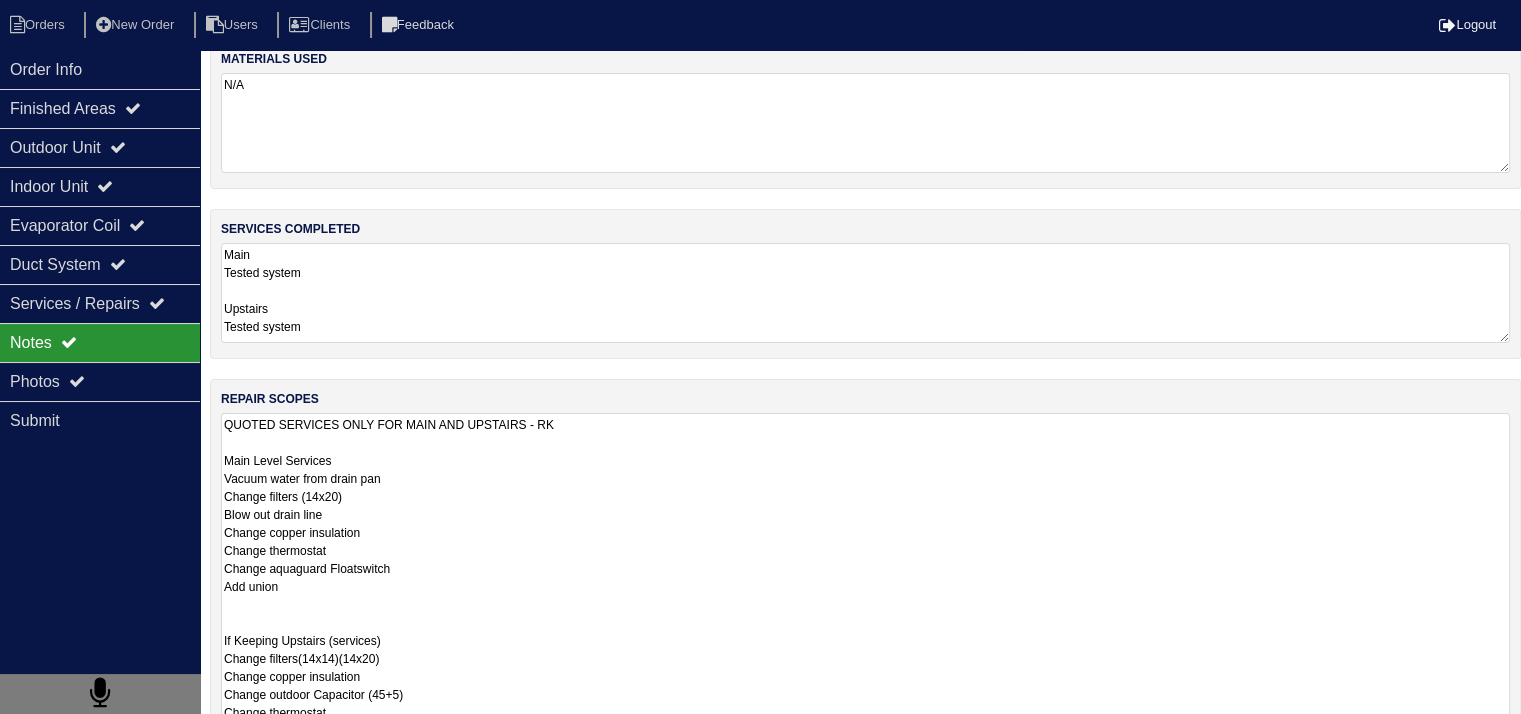 click on "QUOTED SERVICES ONLY FOR MAIN AND UPSTAIRS - RK
Main Level Services
Vacuum water from drain pan
Change filters (14x20)
Blow out drain line
Change copper insulation
Change thermostat
Change aquaguard Floatswitch
Add union
If Keeping Upstairs (services)
Change filters(14x14)(14x20)
Change copper insulation
Change outdoor Capacitor (45+5)
Change thermostat
Add brass caps
Blow out drain line
Add union
Basement system - Will need to cut sheetrock before to see if running lineset is possible also power needs to be ran
2 Ton Heat pump
2 ton air Handler
5kw
Pan No hole
36x36 Pad
Aquaguard Floatswitch
SS2 Floatswitch
Return plenum
Supply plenum
2- Filters
P-Trap
3/4 PVC Male
3/4 PVC Cap
3/4 Copper Lineset Insulation
Lineset Cover
50ft lineset
thermostat wire
12" Collar
12" Flex
14x14x12 box
14x14 grille
ask ben about collars" at bounding box center (865, 847) 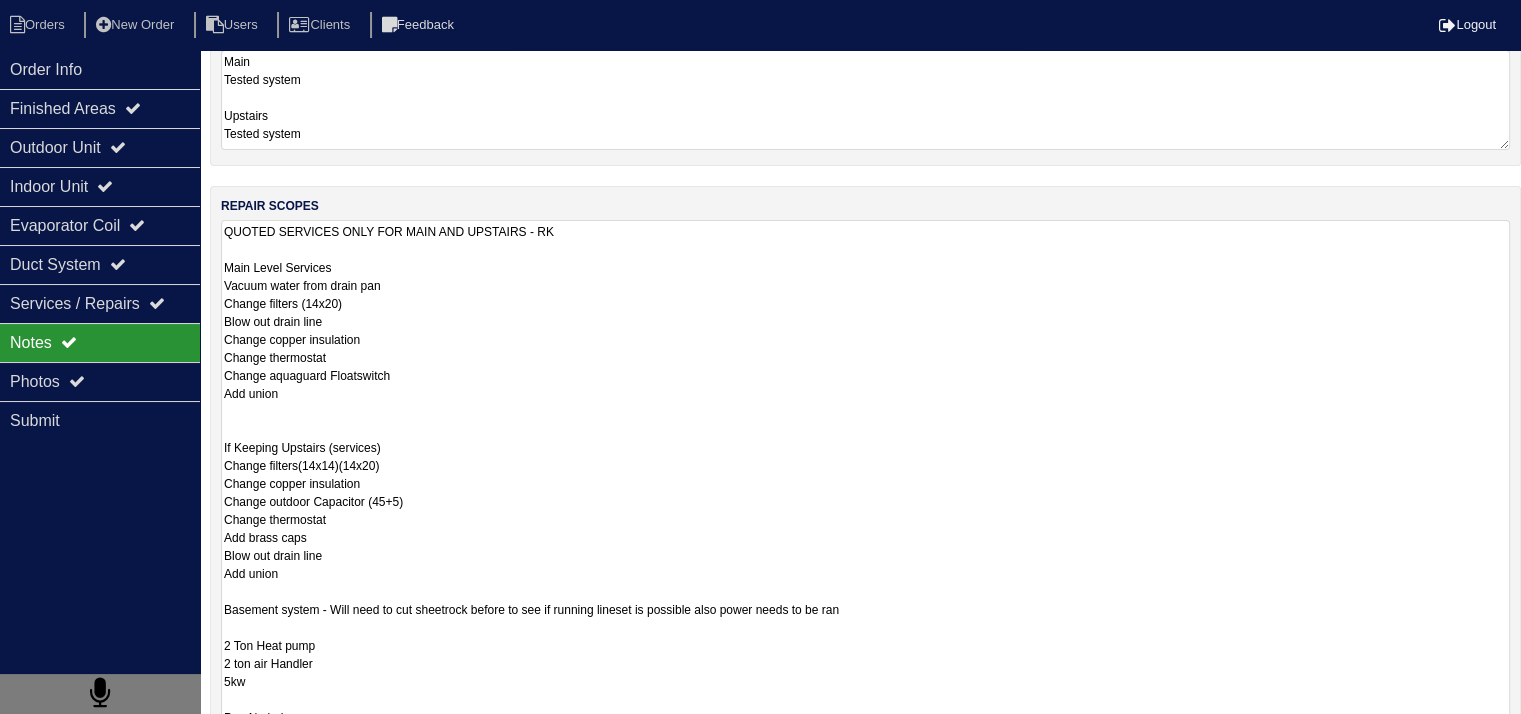 scroll, scrollTop: 225, scrollLeft: 0, axis: vertical 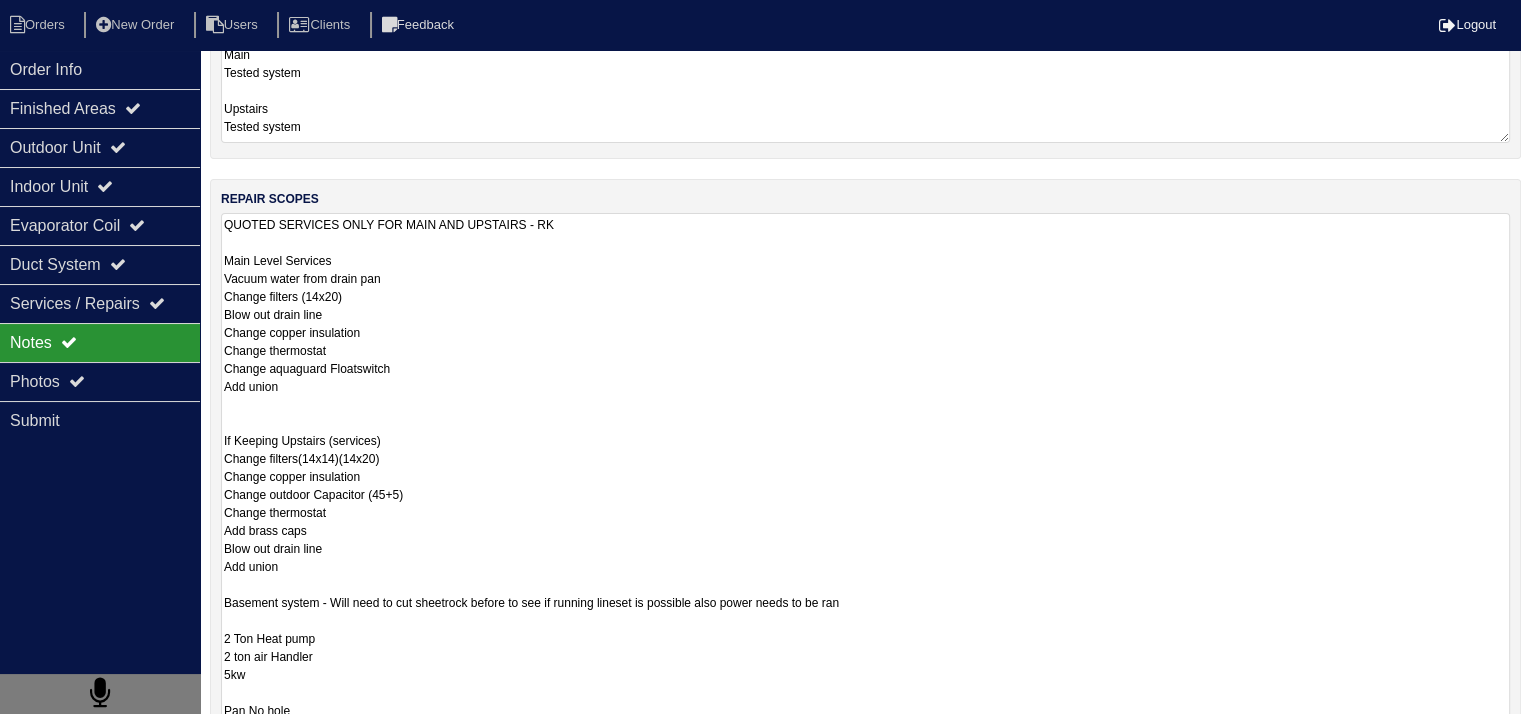 drag, startPoint x: 224, startPoint y: 454, endPoint x: 353, endPoint y: 554, distance: 163.2207 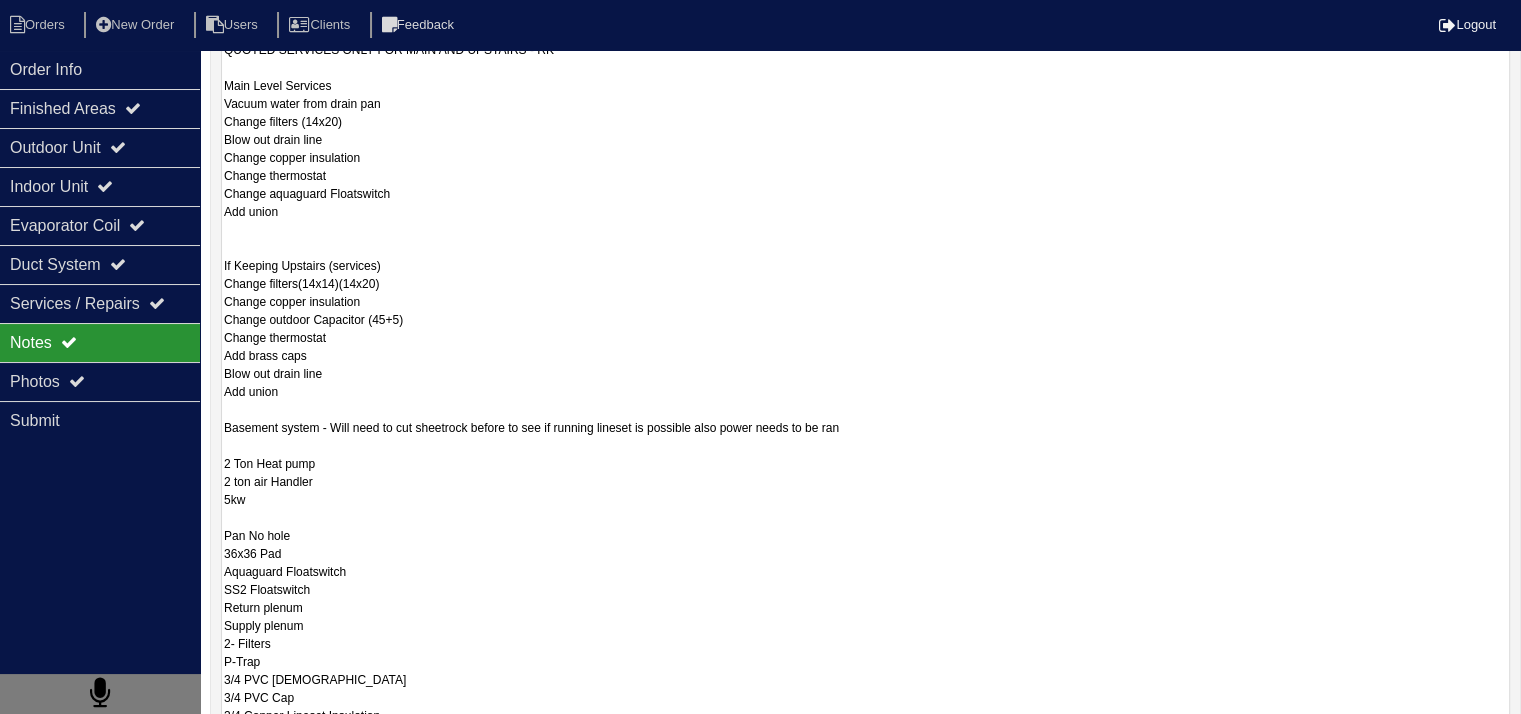 scroll, scrollTop: 793, scrollLeft: 0, axis: vertical 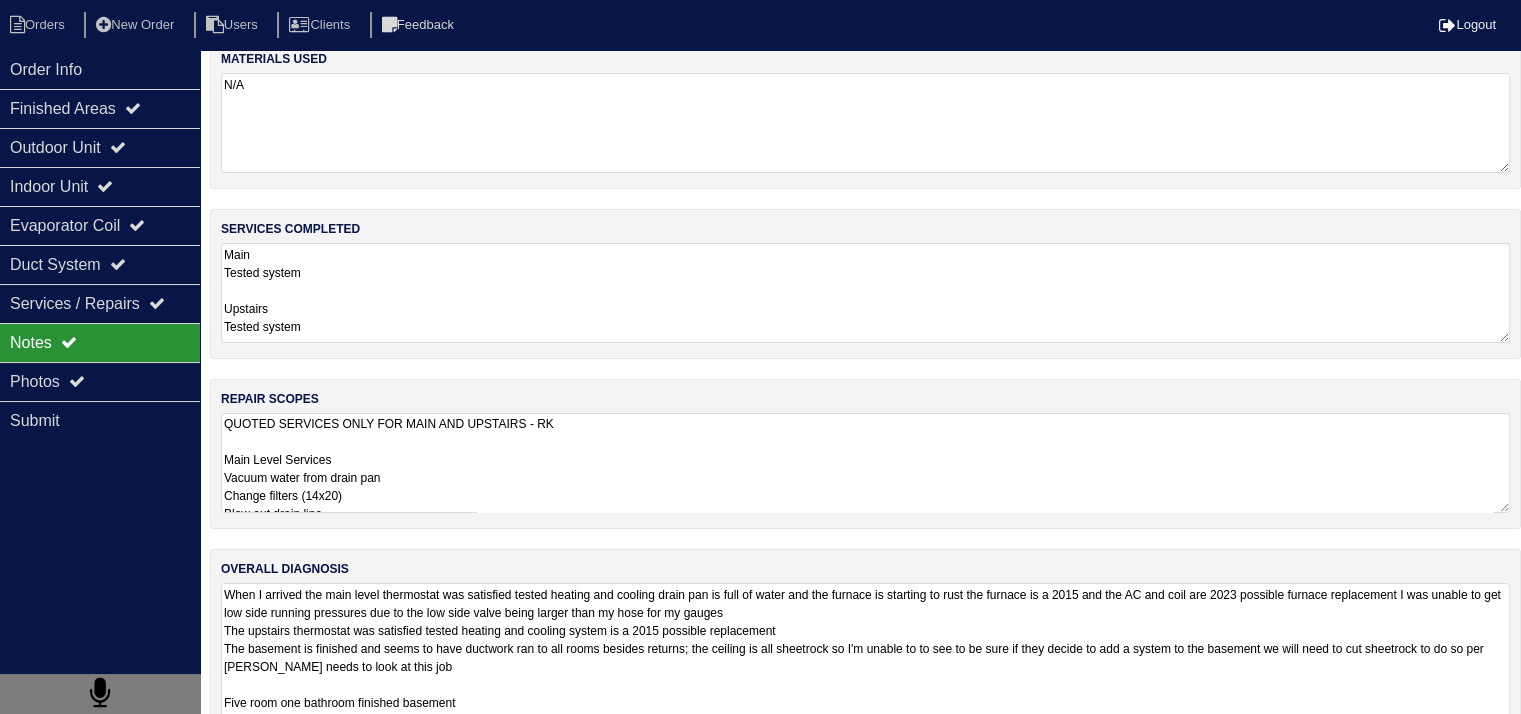 click on "When I arrived the main level thermostat was satisfied tested heating and cooling drain pan is full of water and the furnace is starting to rust the furnace is a 2015 and the AC and coil are 2023 possible furnace replacement I was unable to get low side running pressures due to the low side valve being larger than my hose for my gauges
The upstairs thermostat was satisfied tested heating and cooling system is a 2015 possible replacement
The basement is finished and seems to have ductwork ran to all rooms besides returns; the ceiling is all sheetrock so I'm unable to to see to be sure if they decide to add a system to the basement we will need to cut sheetrock to do so per Payton Payton needs to look at this job
Five room one bathroom finished basement
Lockbox code is 9310" at bounding box center (865, 666) 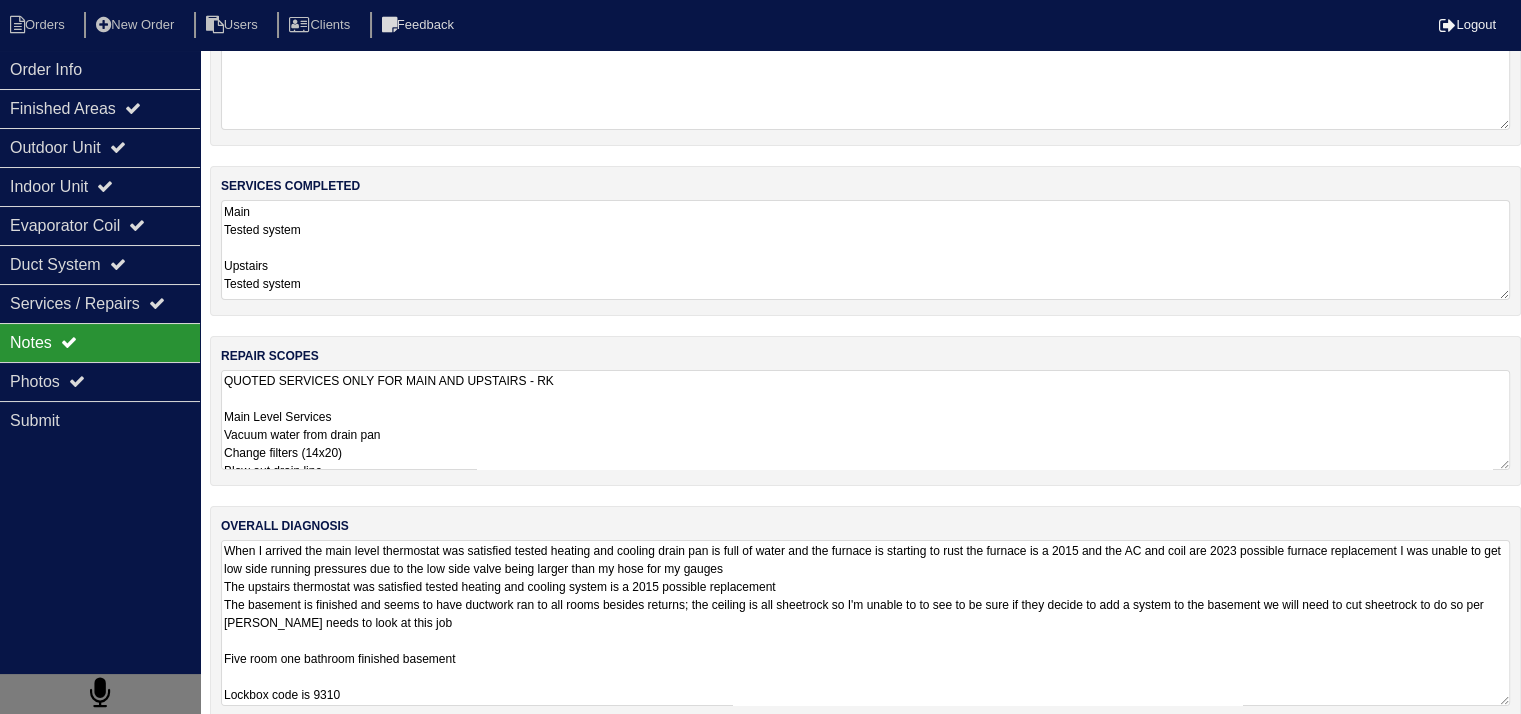 scroll, scrollTop: 92, scrollLeft: 0, axis: vertical 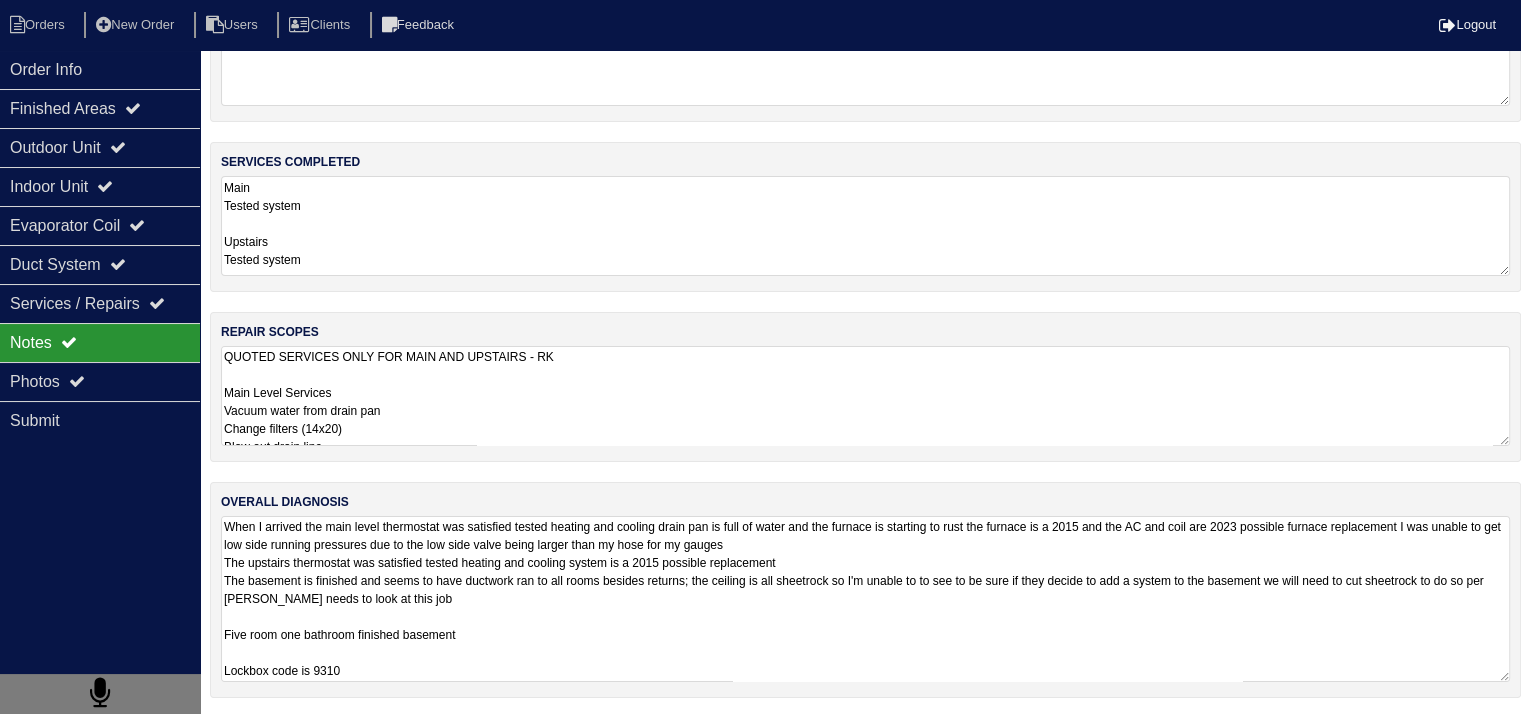 click on "When I arrived the main level thermostat was satisfied tested heating and cooling drain pan is full of water and the furnace is starting to rust the furnace is a 2015 and the AC and coil are 2023 possible furnace replacement I was unable to get low side running pressures due to the low side valve being larger than my hose for my gauges
The upstairs thermostat was satisfied tested heating and cooling system is a 2015 possible replacement
The basement is finished and seems to have ductwork ran to all rooms besides returns; the ceiling is all sheetrock so I'm unable to to see to be sure if they decide to add a system to the basement we will need to cut sheetrock to do so per Payton Payton needs to look at this job
Five room one bathroom finished basement
Lockbox code is 9310" at bounding box center (865, 599) 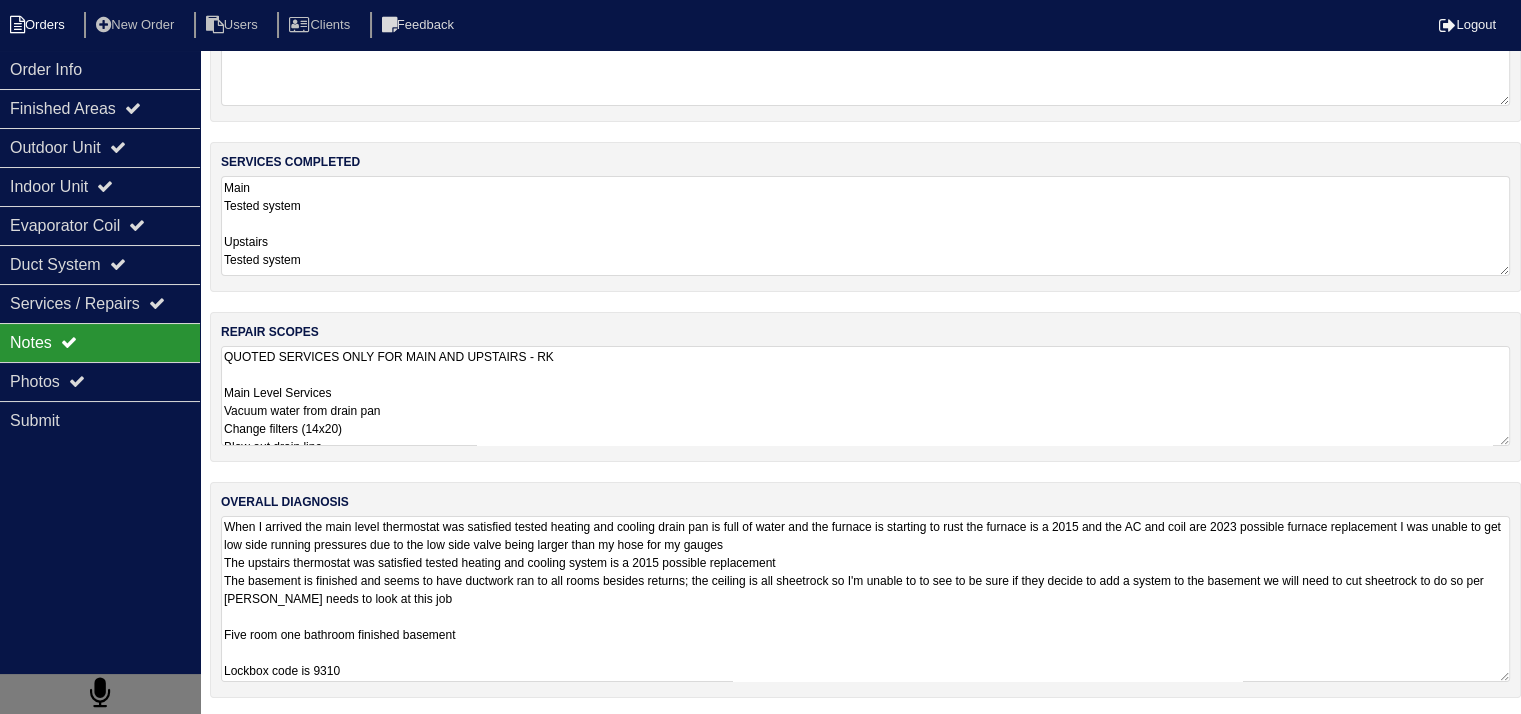 click on "Orders" at bounding box center [40, 25] 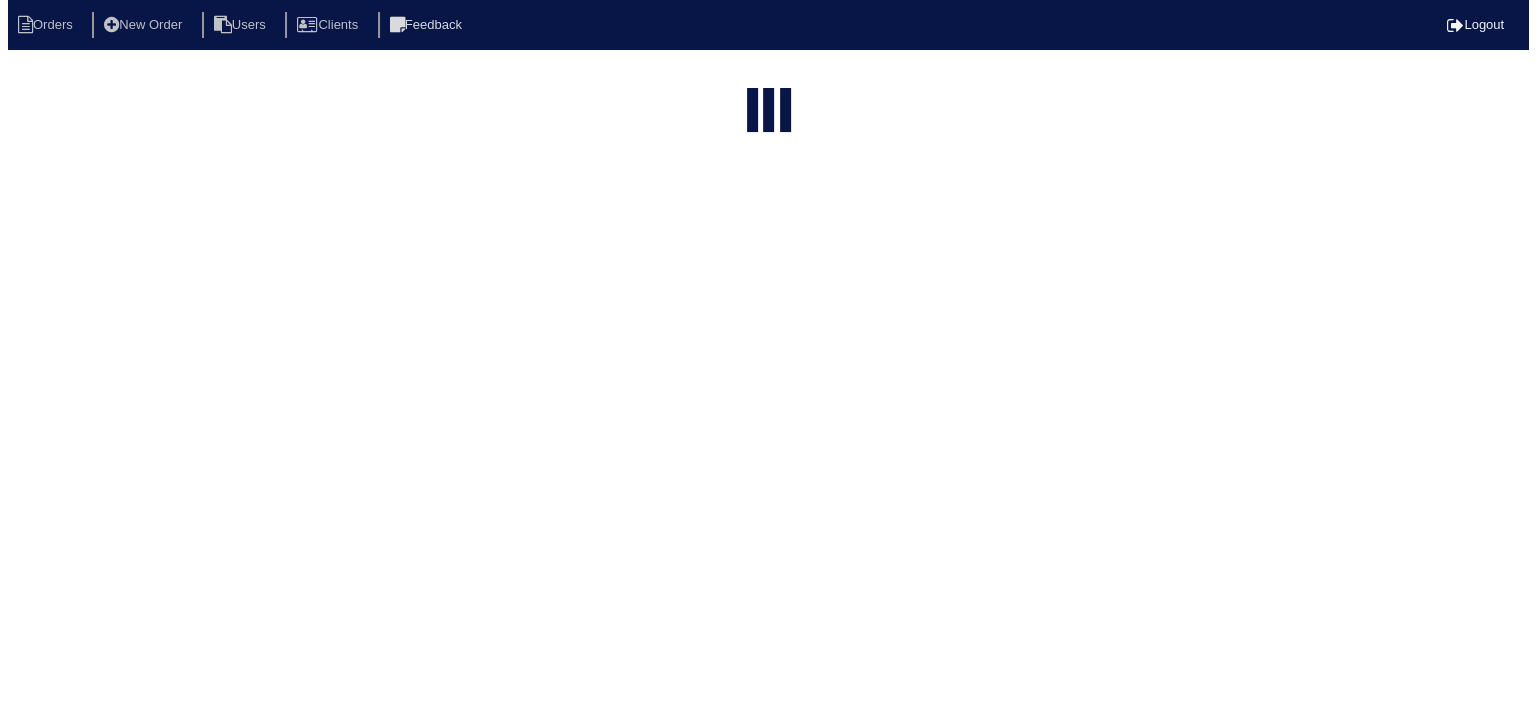 scroll, scrollTop: 0, scrollLeft: 0, axis: both 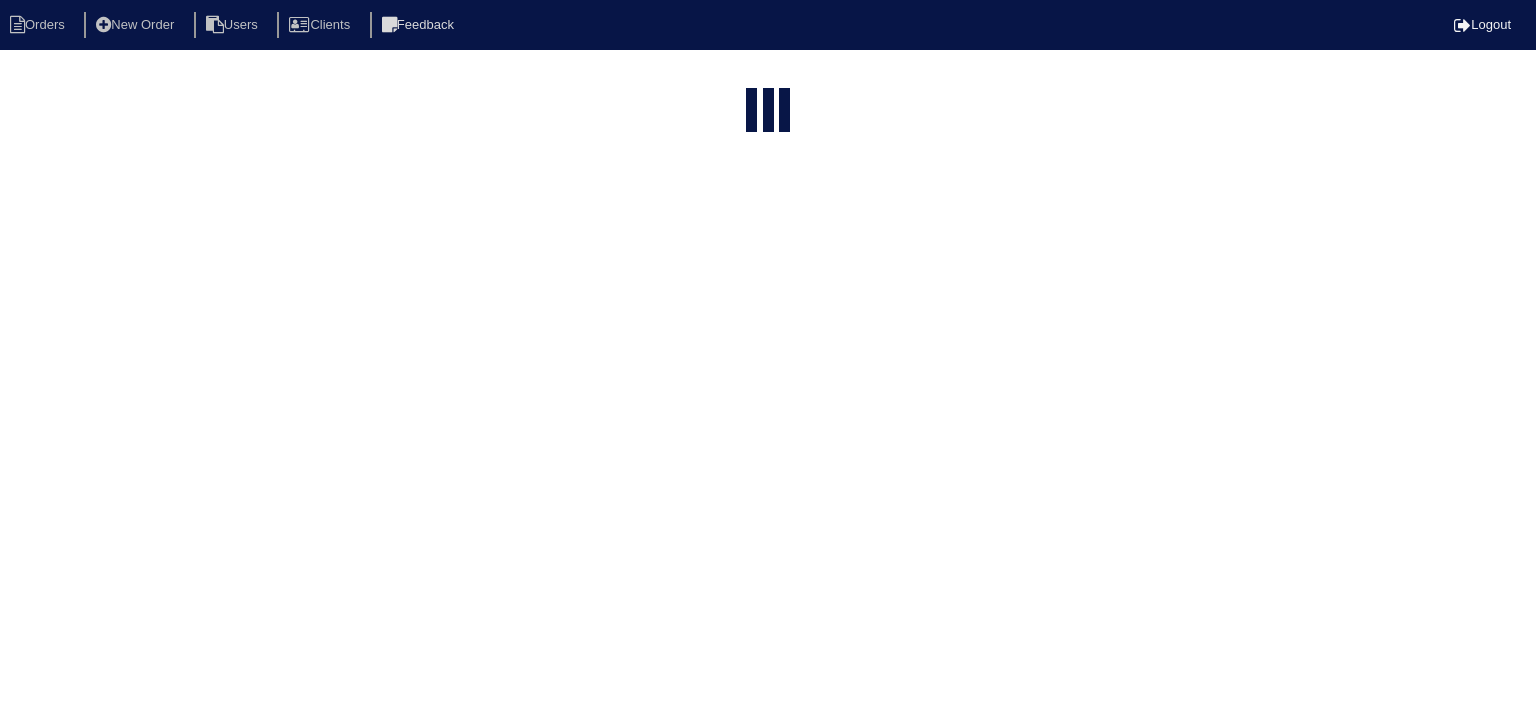 select on "15" 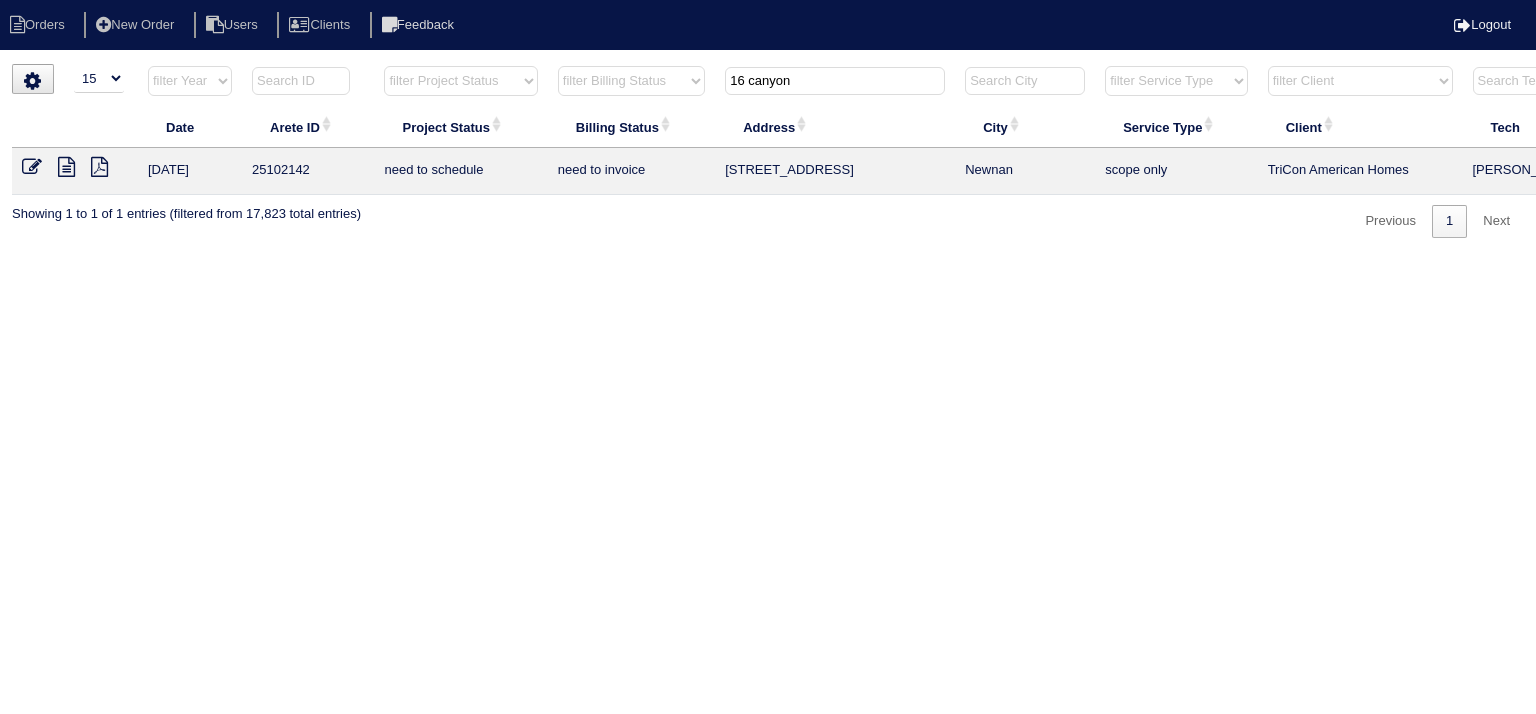 drag, startPoint x: 827, startPoint y: 88, endPoint x: 621, endPoint y: 74, distance: 206.47517 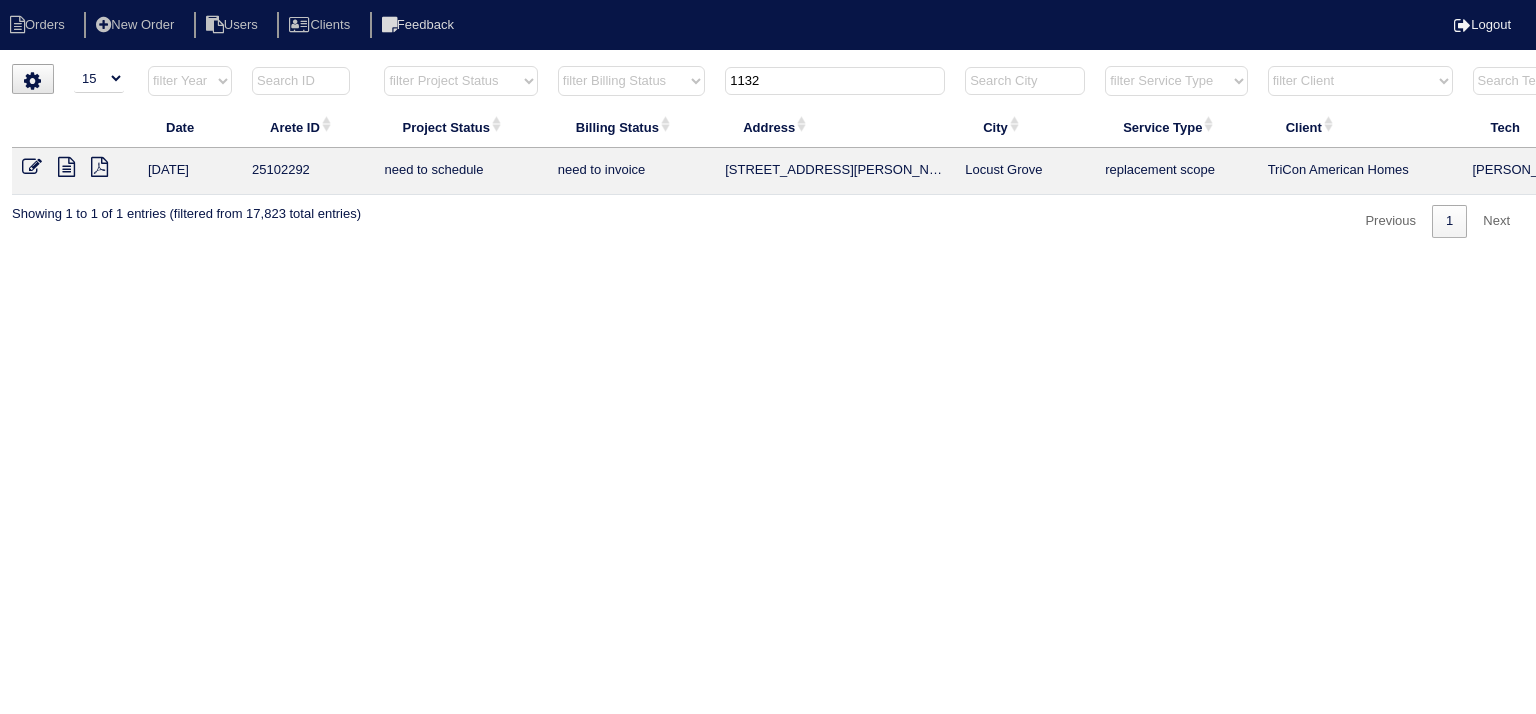 type on "1132" 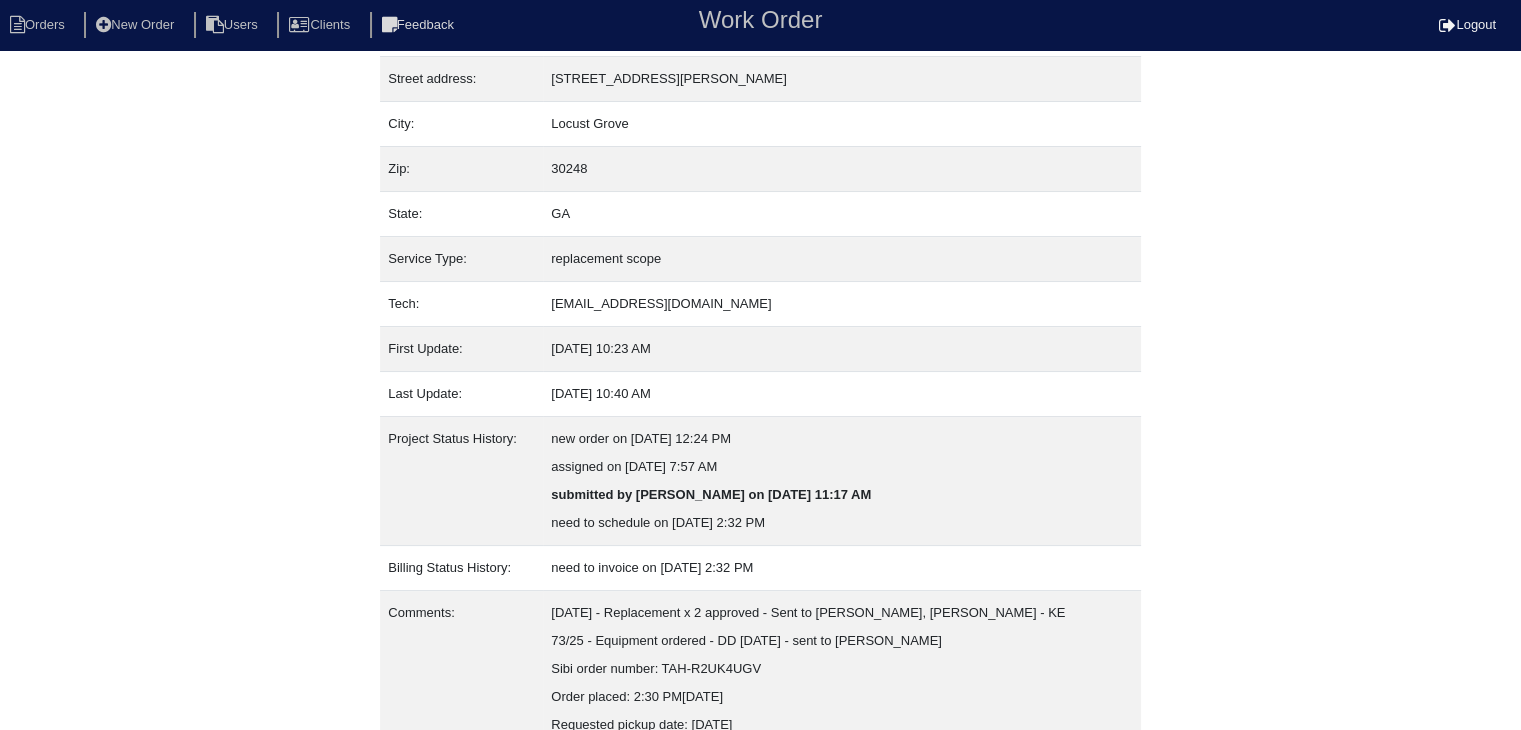 scroll, scrollTop: 180, scrollLeft: 0, axis: vertical 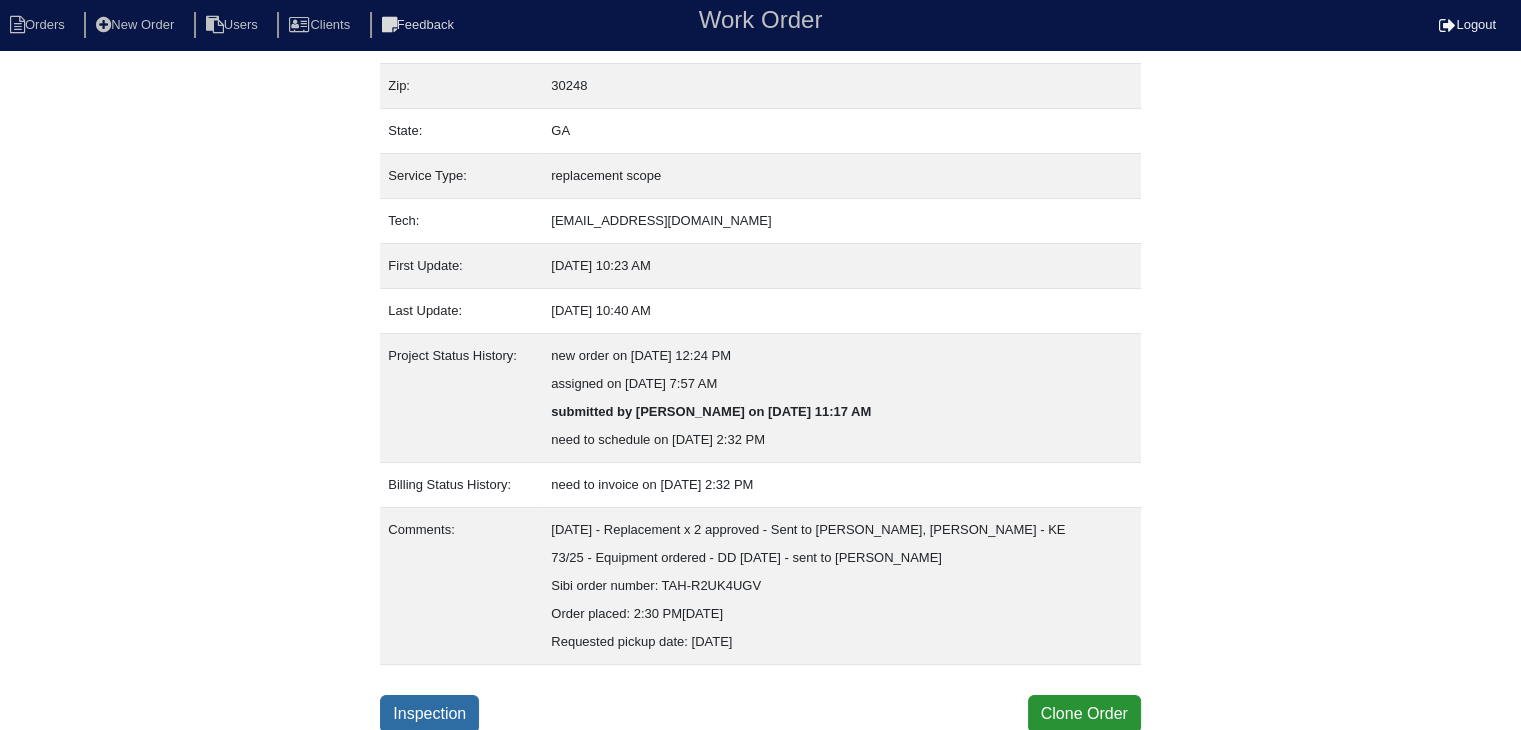 click on "Inspection" at bounding box center (429, 714) 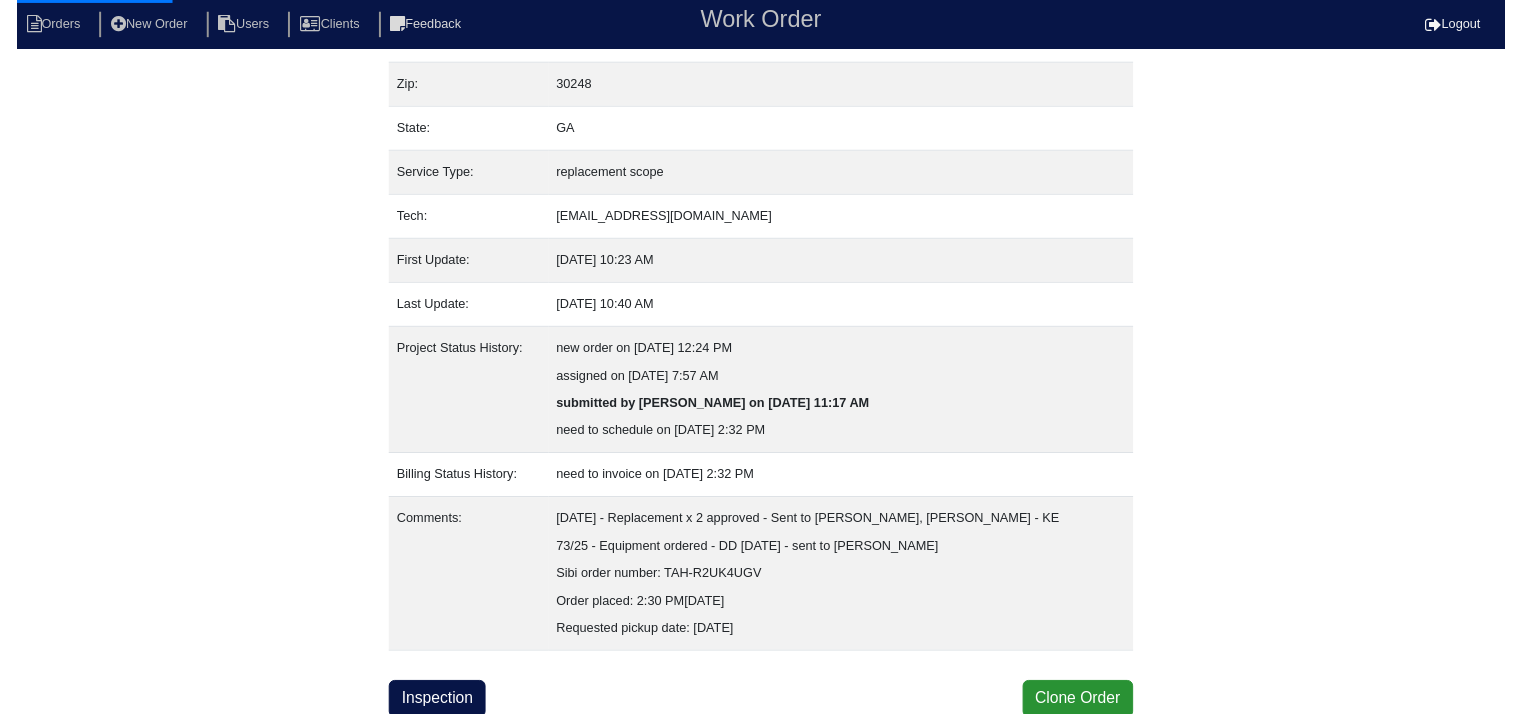 scroll, scrollTop: 0, scrollLeft: 0, axis: both 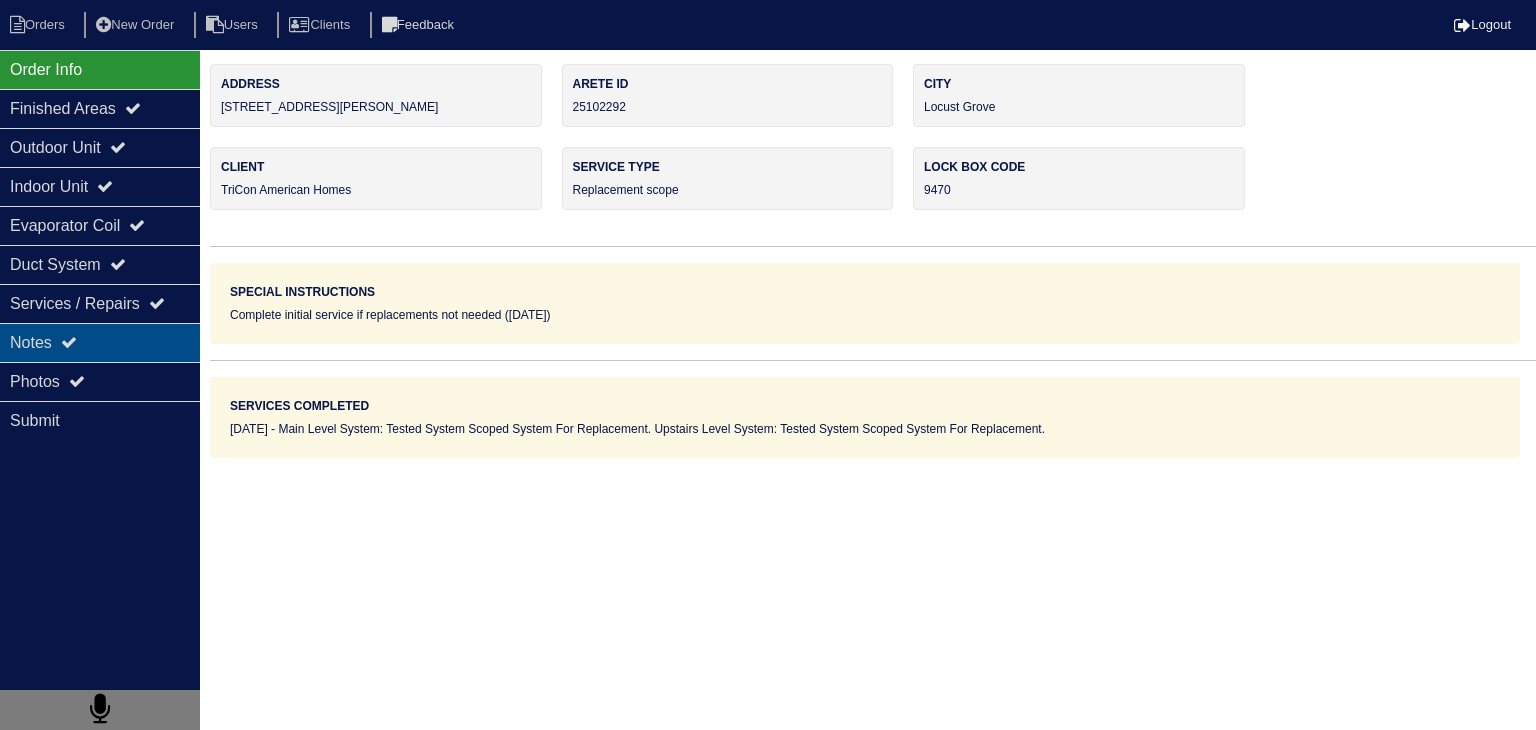 click on "Notes" at bounding box center (100, 342) 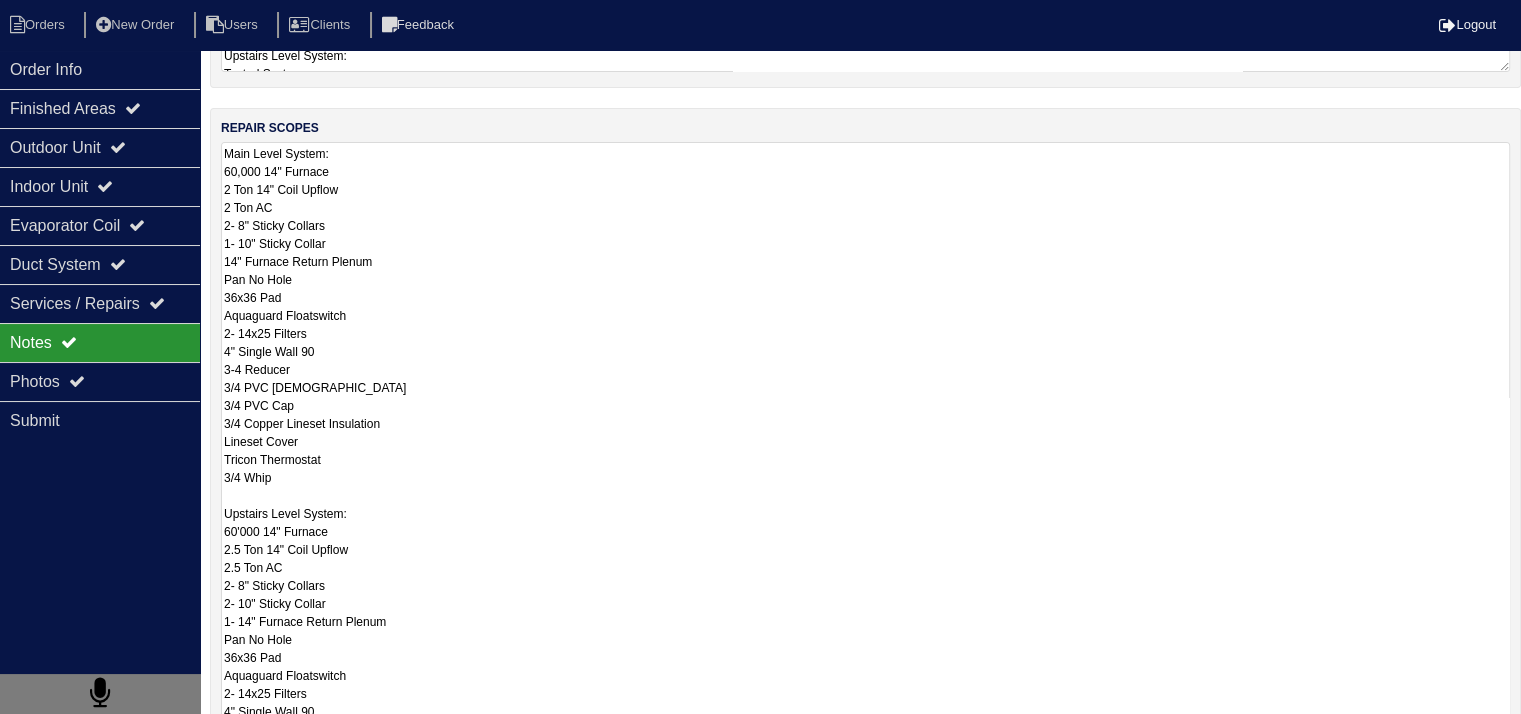 scroll, scrollTop: 461, scrollLeft: 0, axis: vertical 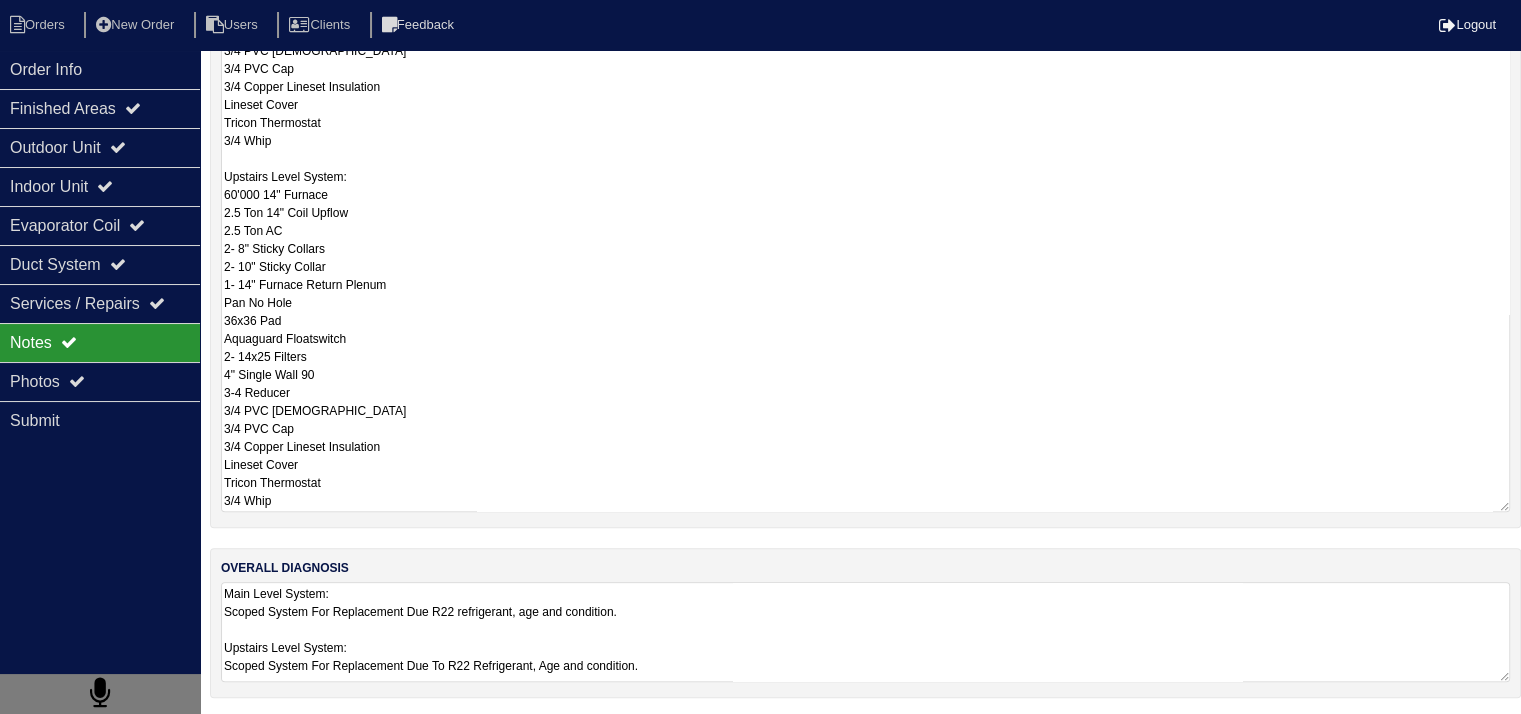 drag, startPoint x: 223, startPoint y: 447, endPoint x: 407, endPoint y: 725, distance: 333.37668 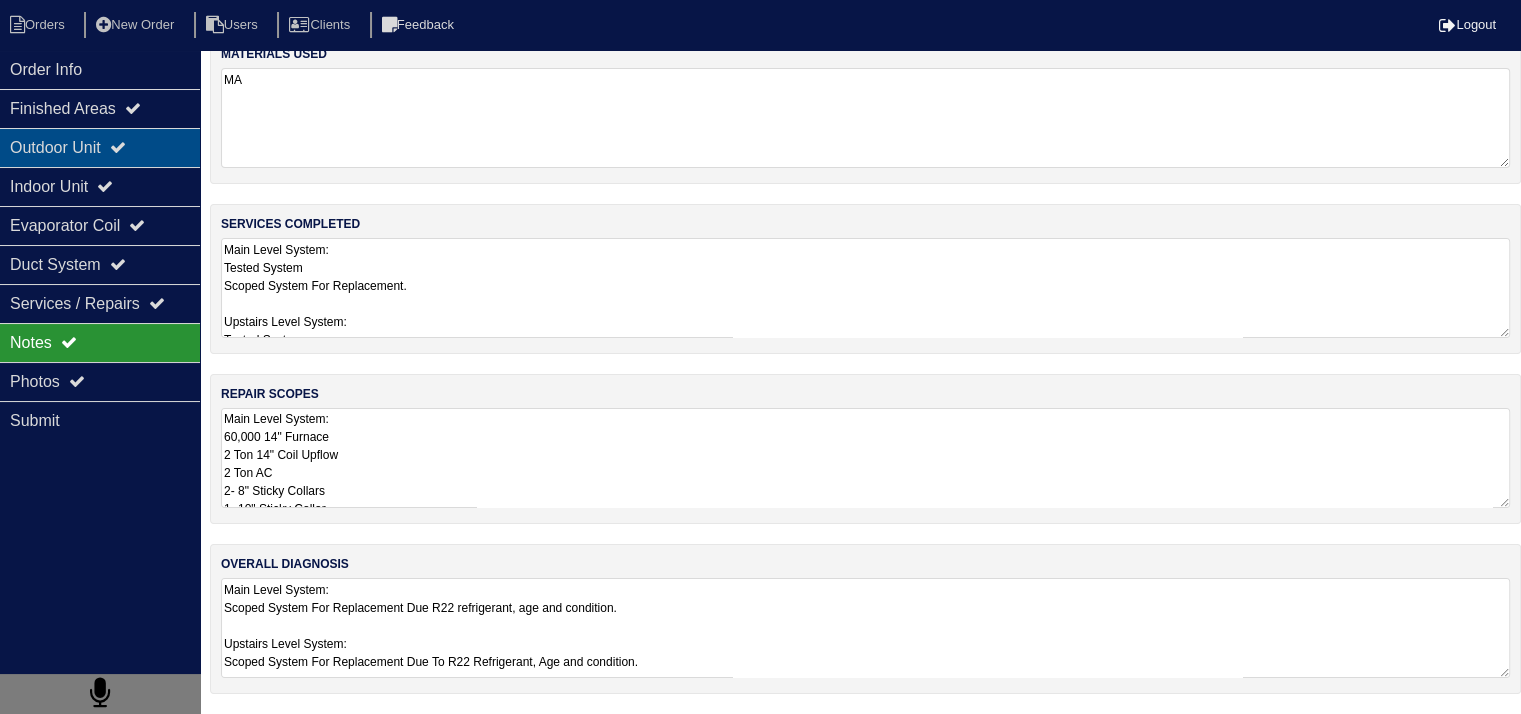 scroll, scrollTop: 25, scrollLeft: 0, axis: vertical 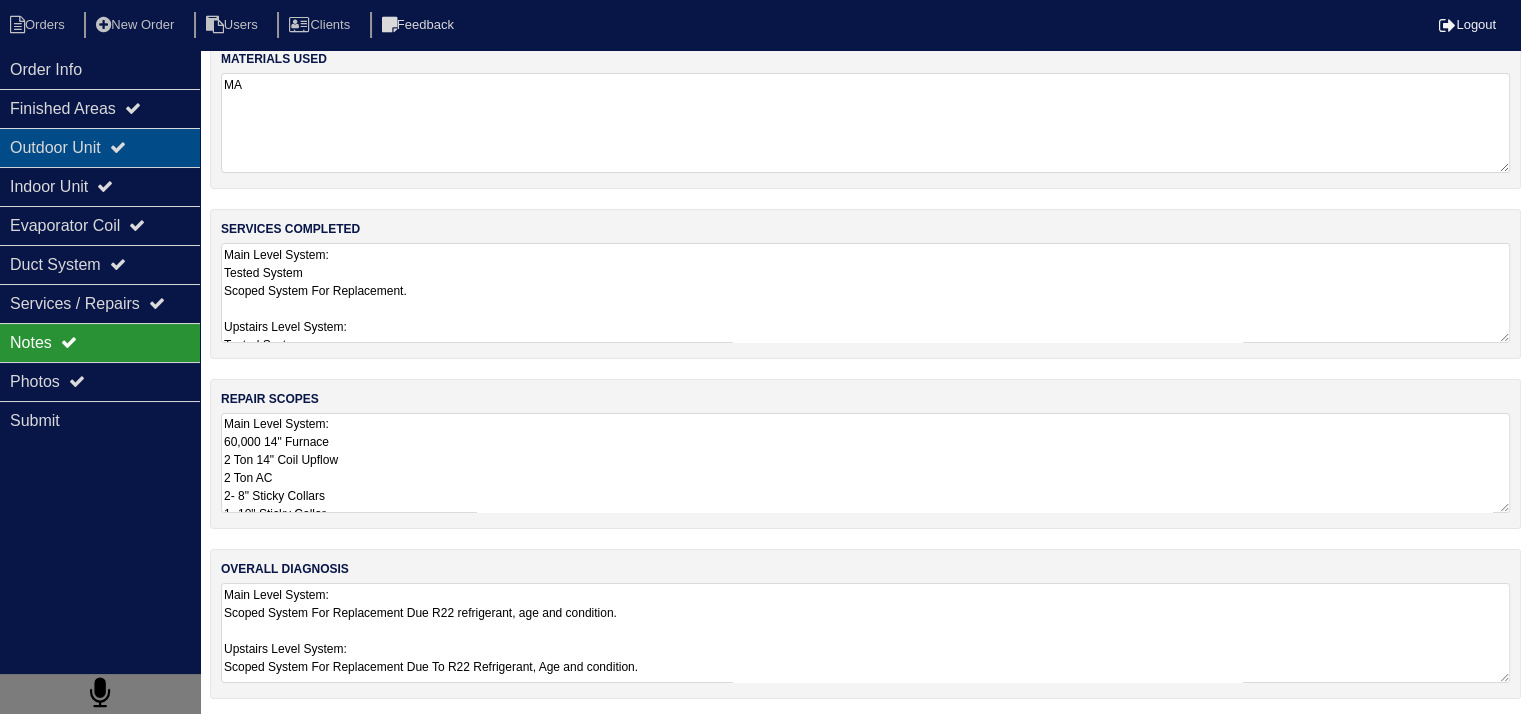 click on "Outdoor Unit" at bounding box center [100, 147] 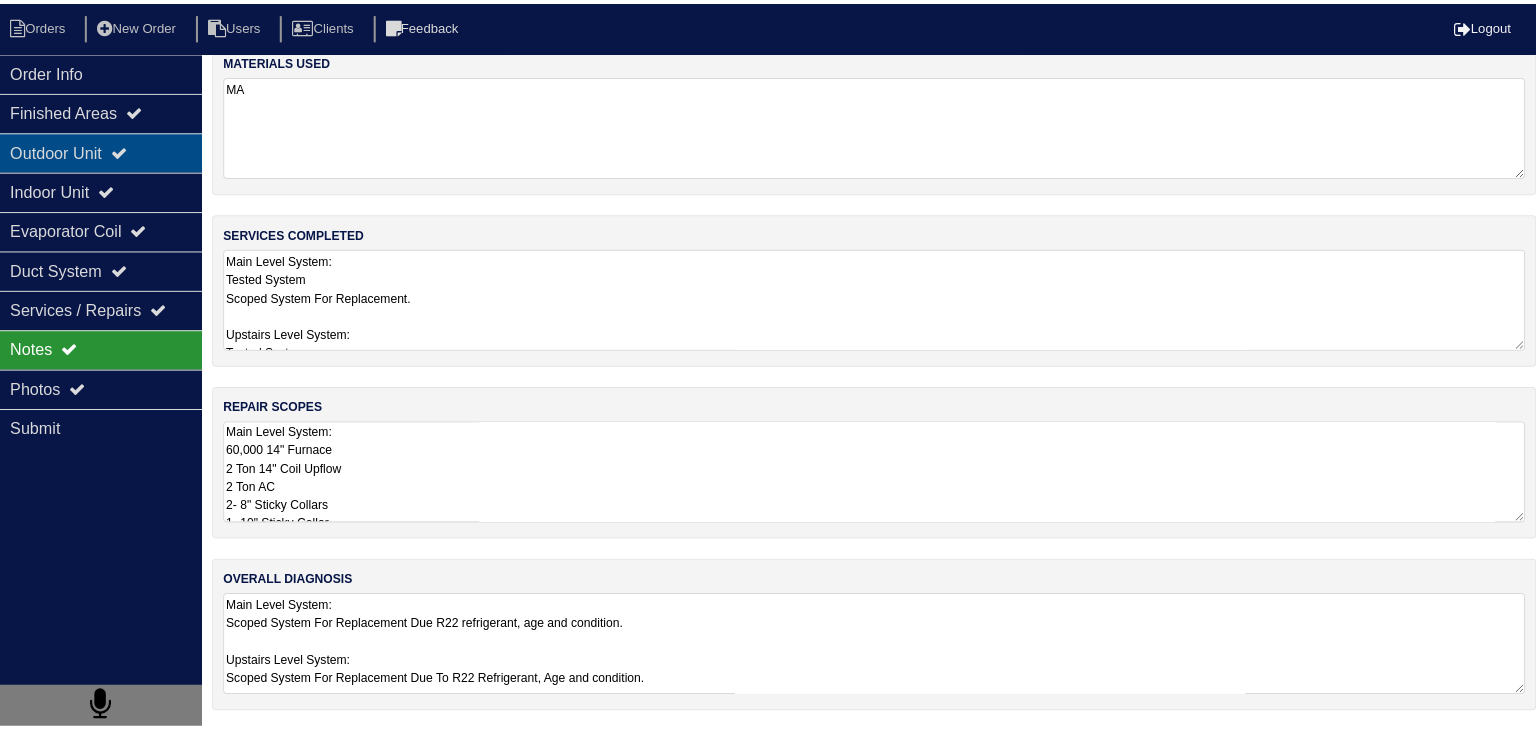 scroll, scrollTop: 0, scrollLeft: 0, axis: both 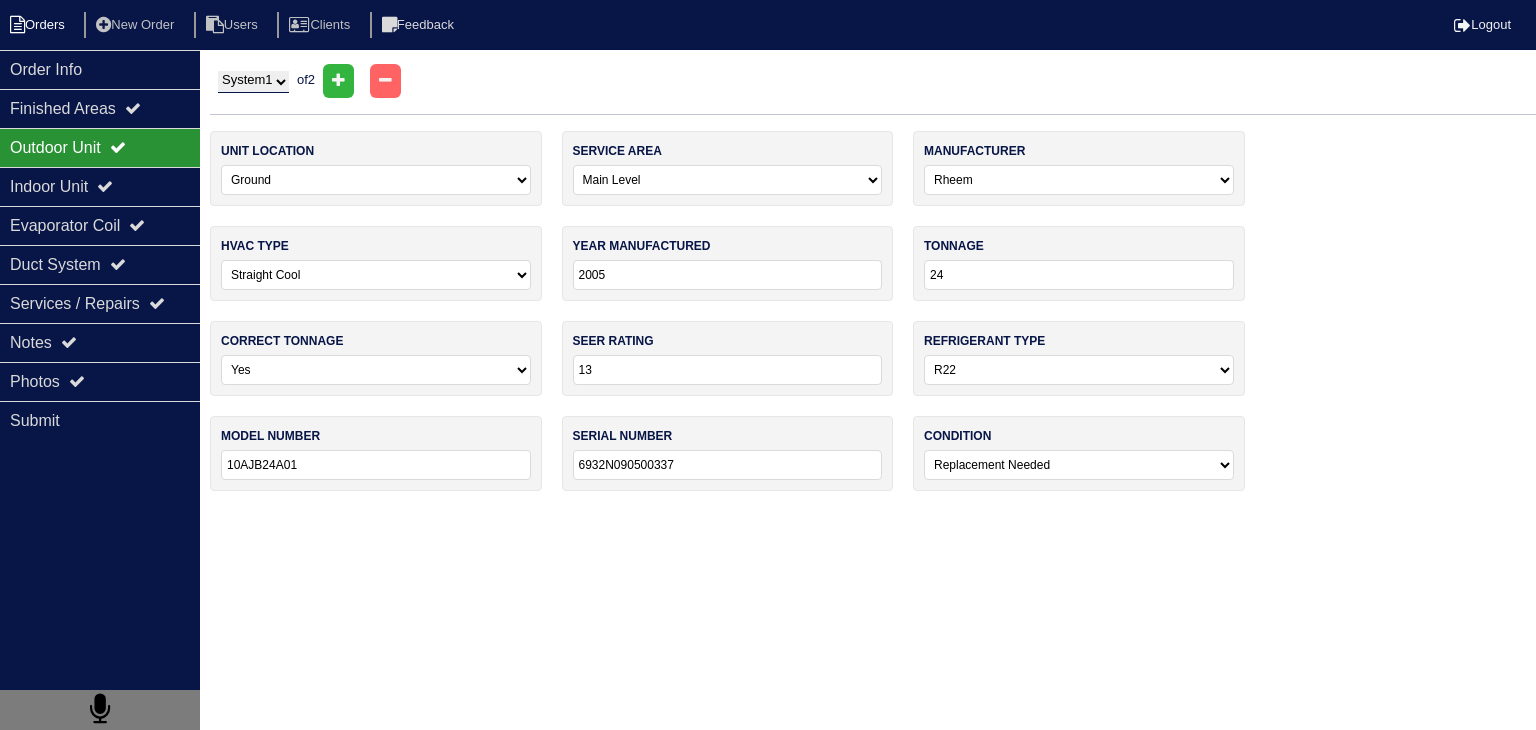 click on "Orders" at bounding box center [40, 25] 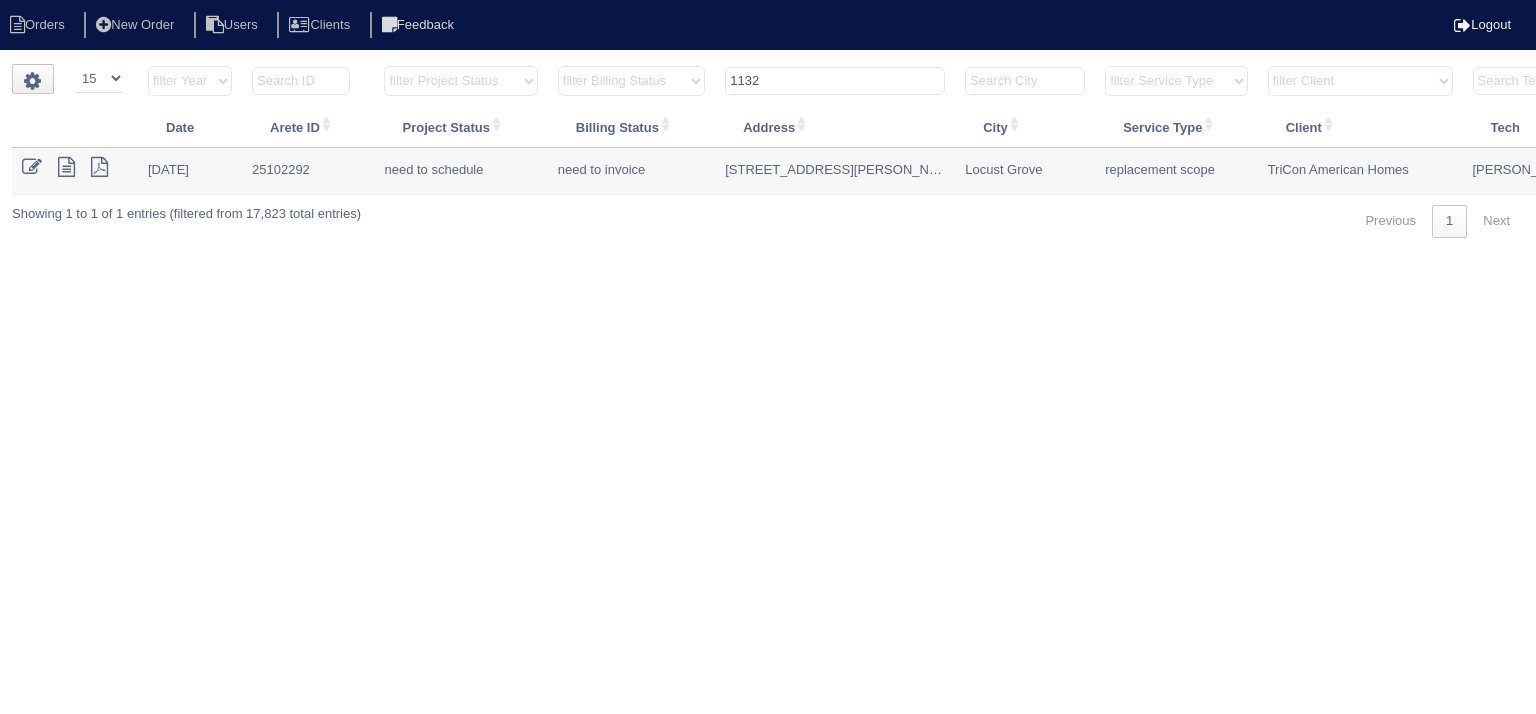 select on "15" 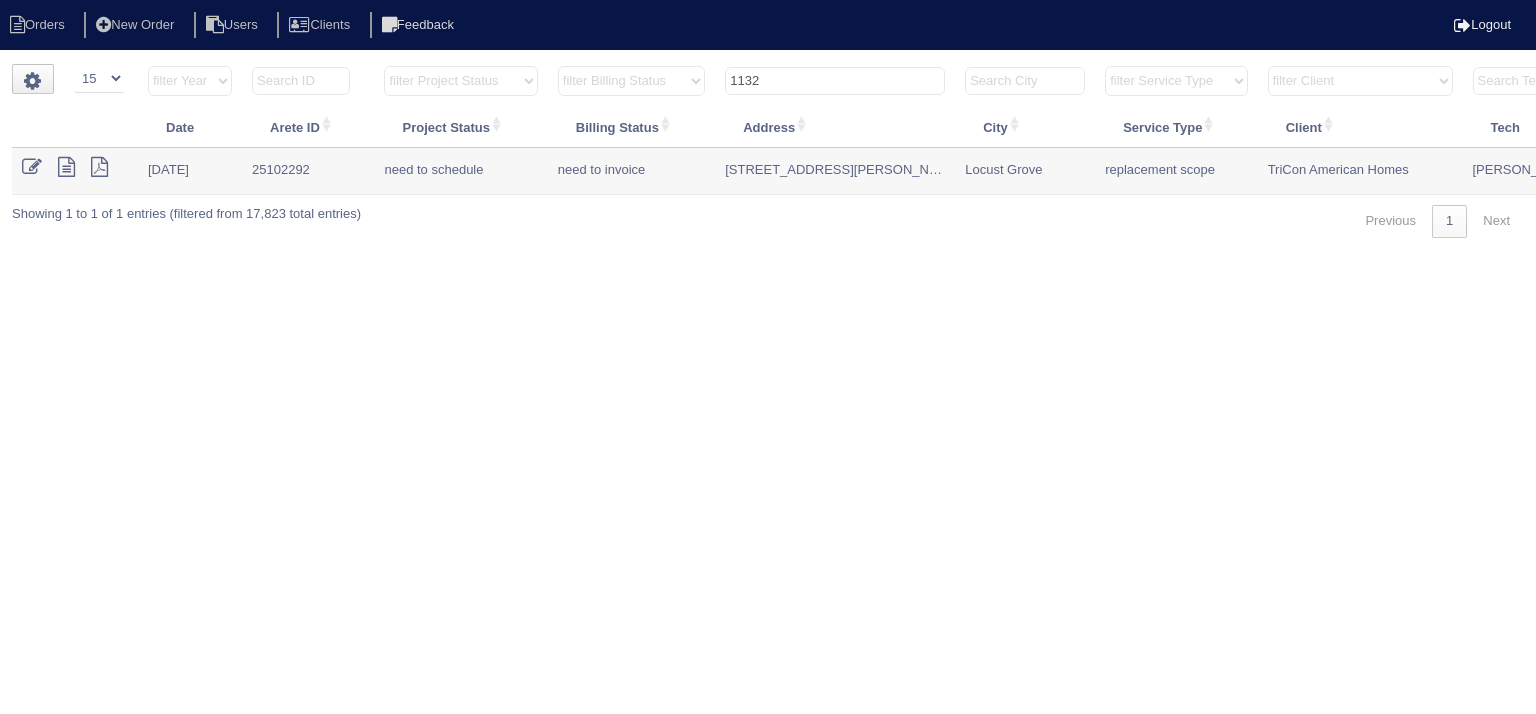 scroll, scrollTop: 0, scrollLeft: 0, axis: both 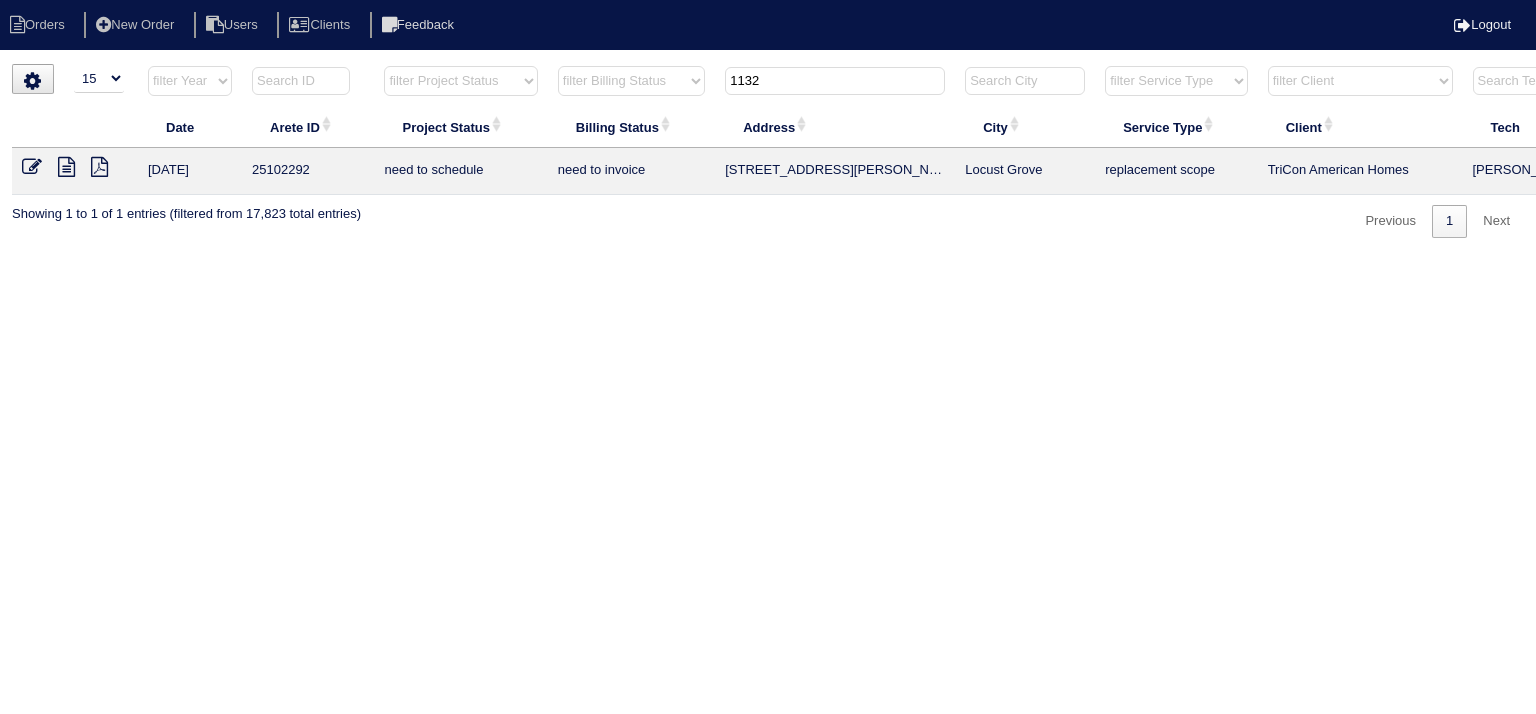 drag, startPoint x: 787, startPoint y: 81, endPoint x: 684, endPoint y: 81, distance: 103 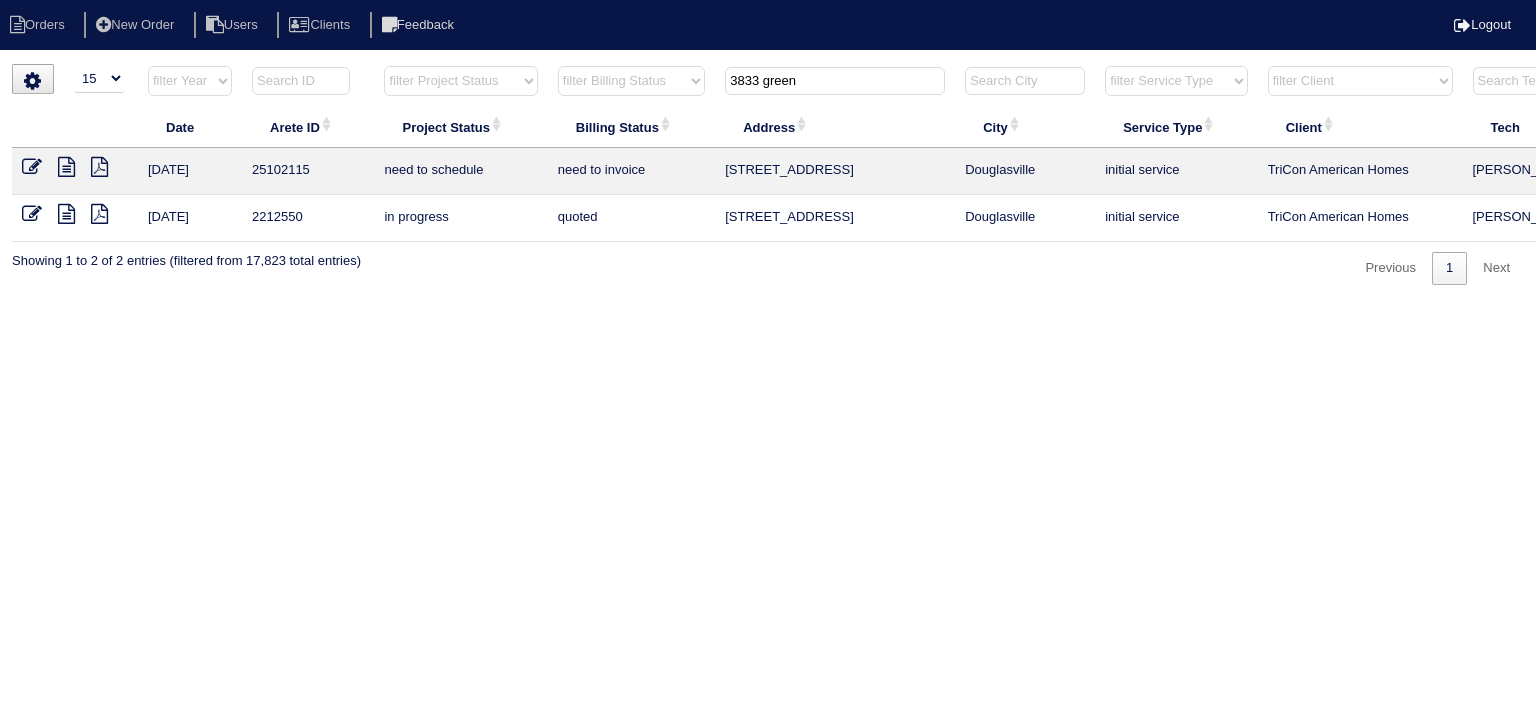type on "3833 green" 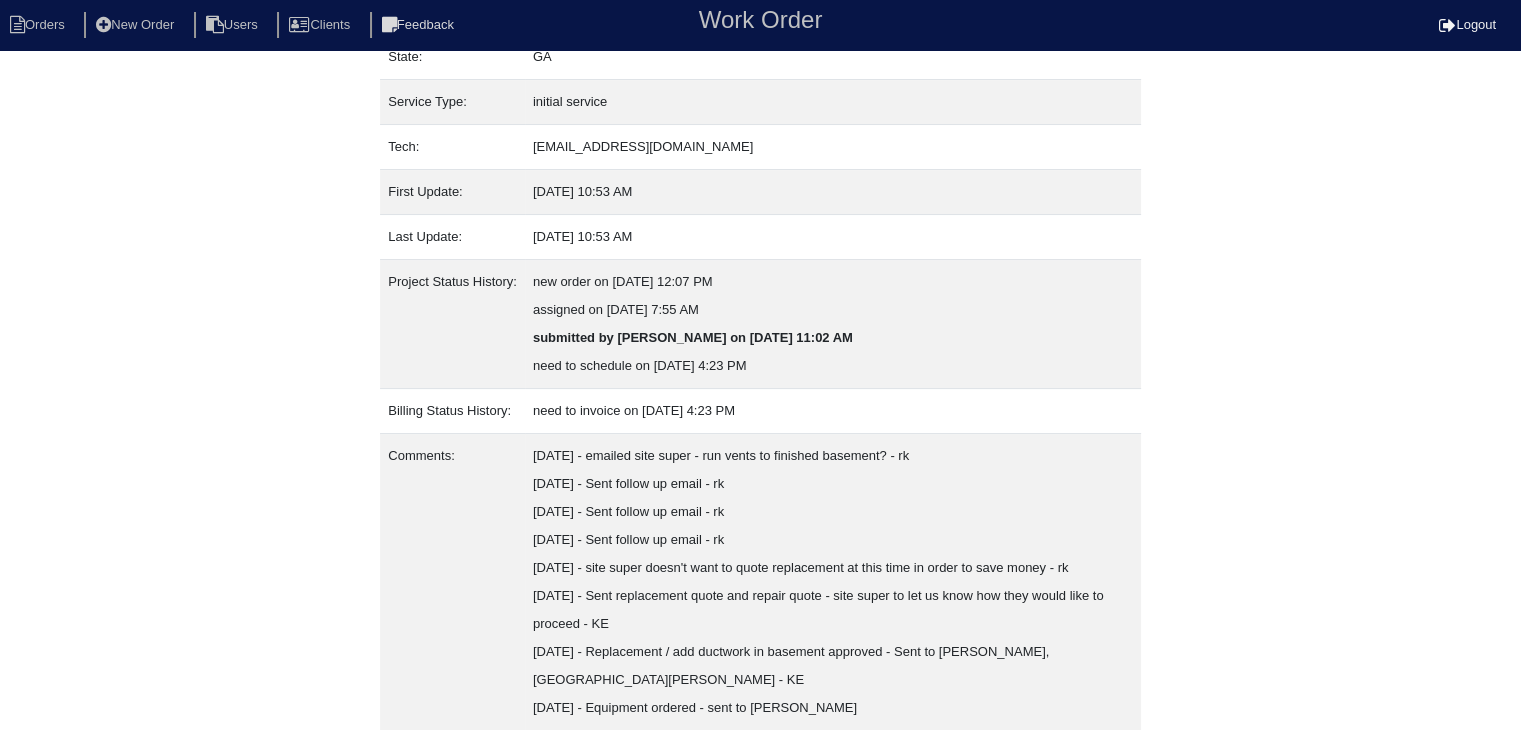 scroll, scrollTop: 432, scrollLeft: 0, axis: vertical 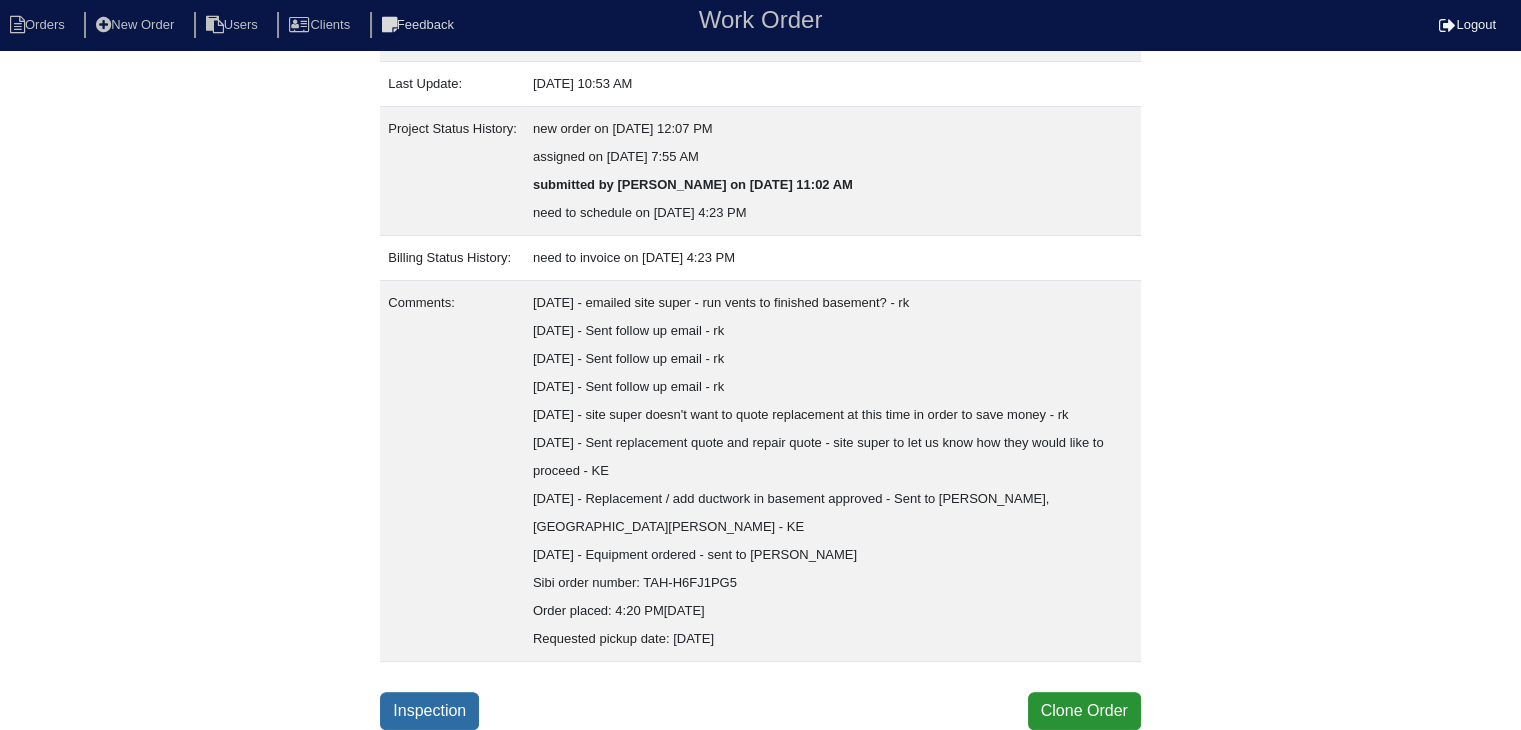 click on "Inspection" at bounding box center (429, 711) 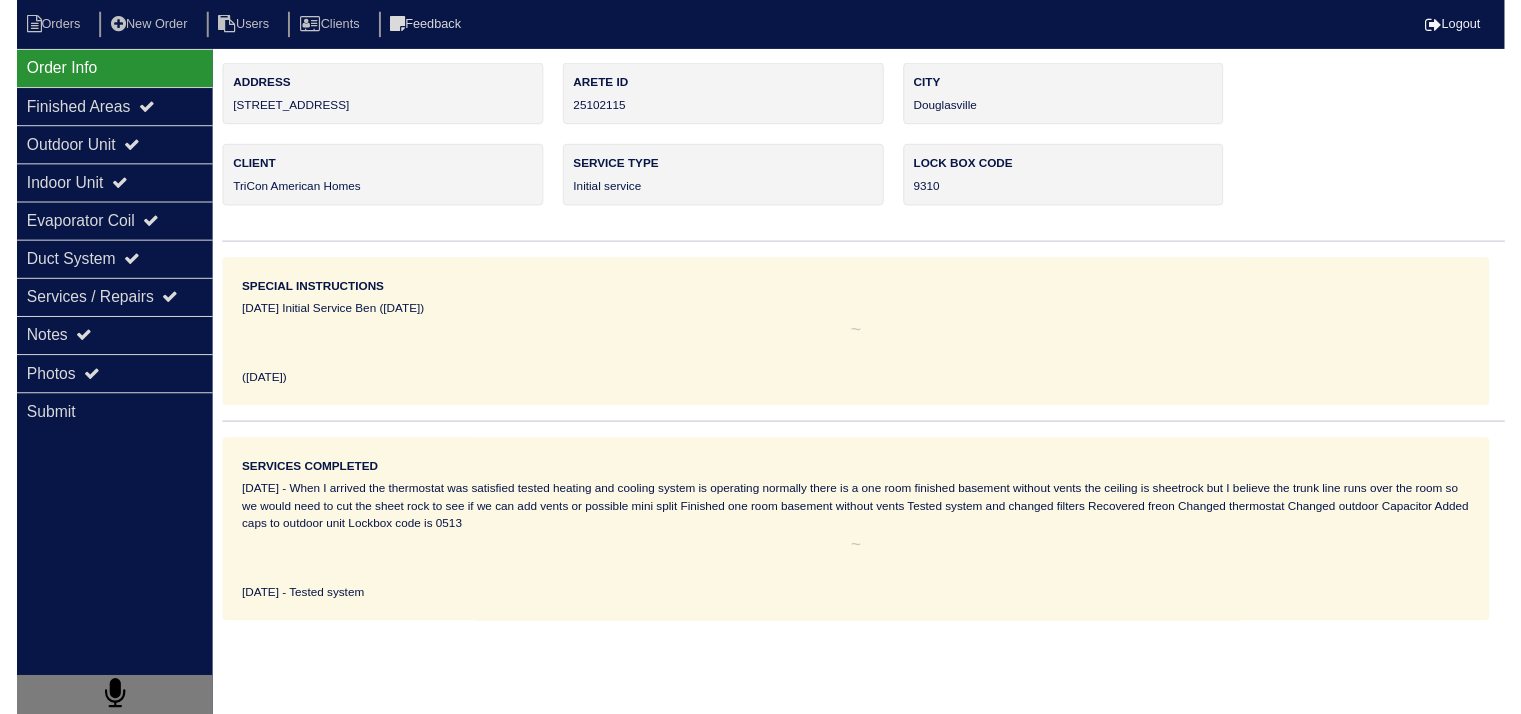scroll, scrollTop: 0, scrollLeft: 0, axis: both 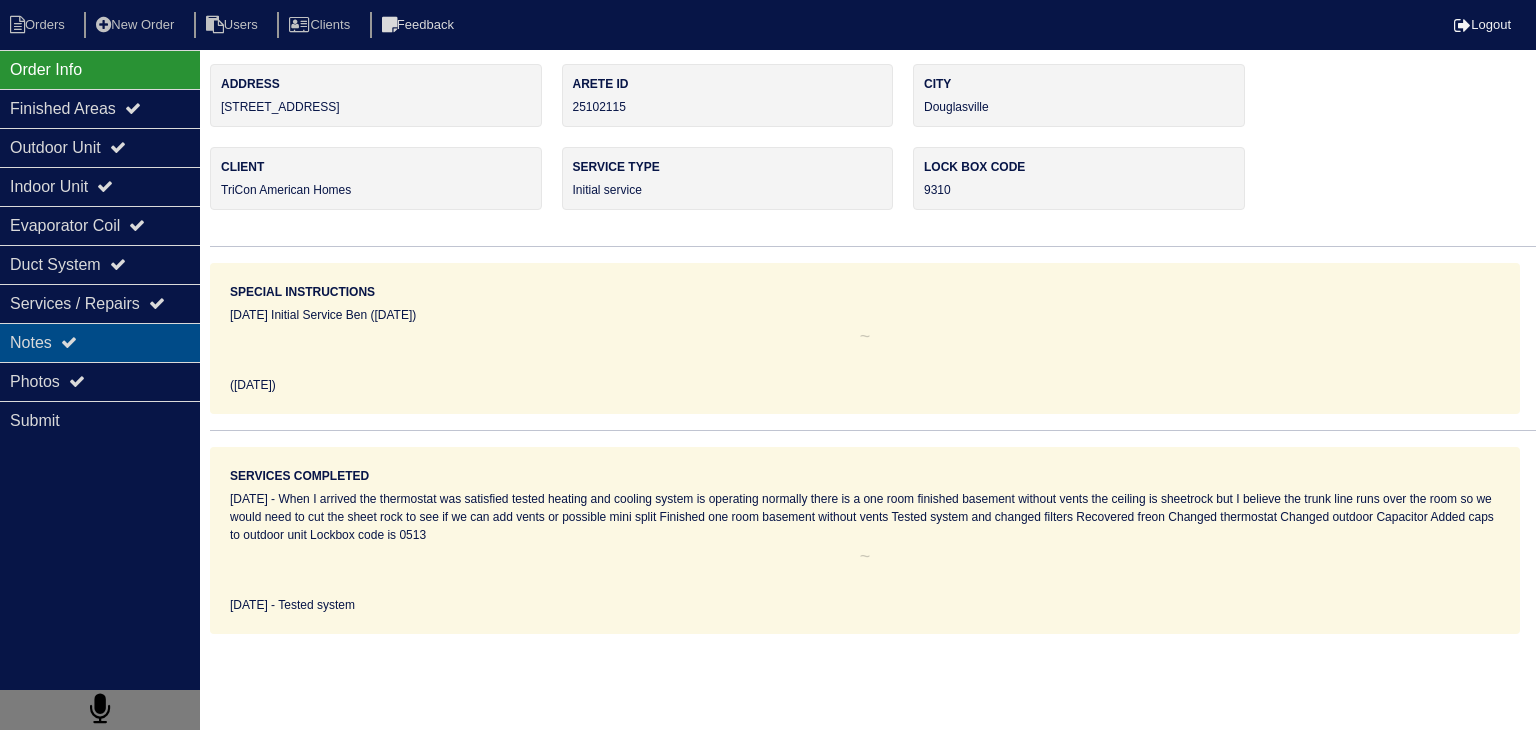 click on "Notes" at bounding box center [100, 342] 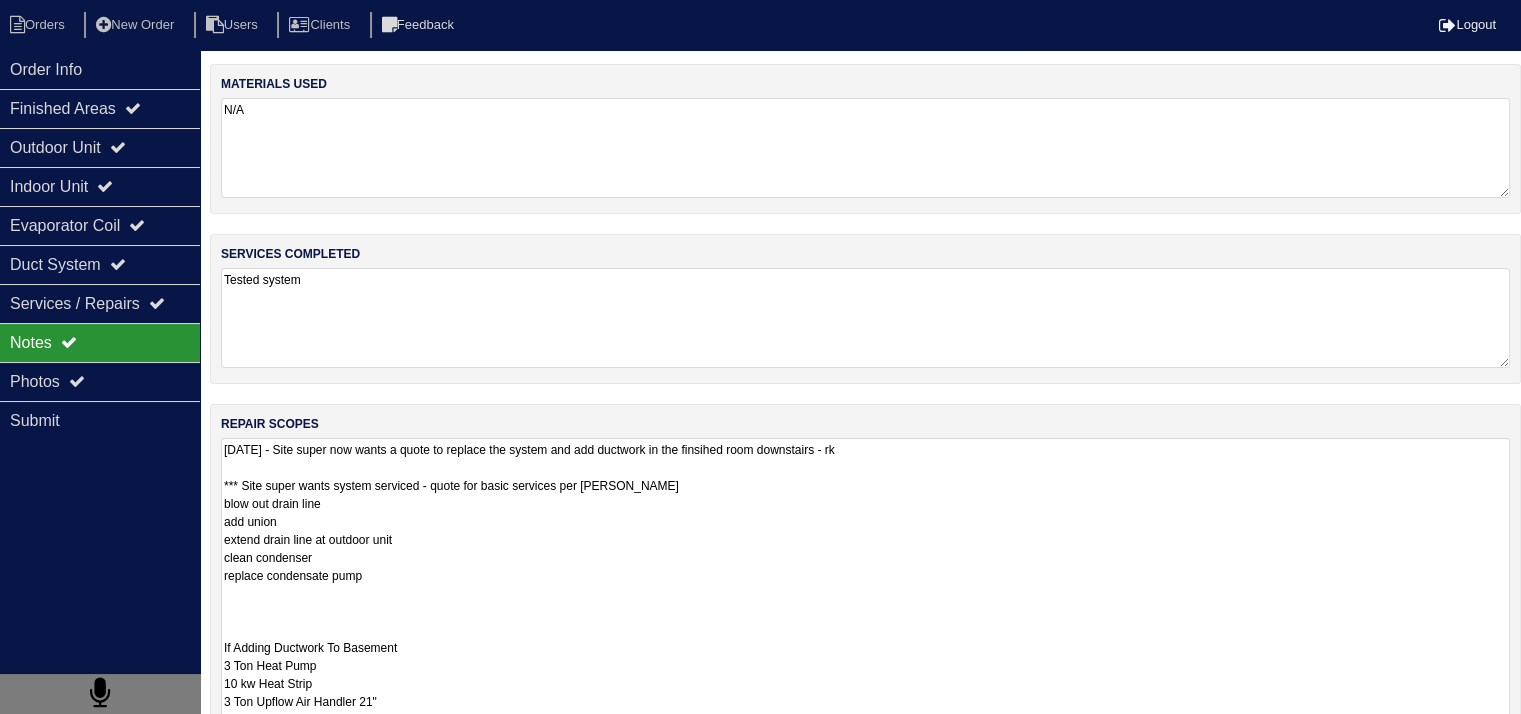 click on "7/7/25 - Site super now wants a quote to replace the system and add ductwork in the finsihed room downstairs - rk
*** Site super wants system serviced - quote for basic services per Payton - rk
blow out drain line
add union
extend drain line at outdoor unit
clean condenser
replace condensate pump
If Adding Ductwork To Basement
3 Ton Heat Pump
10 kw Heat Strip
3 Ton Upflow Air Handler 21"
Pan No hole
36x36 Pad
Aquaguard Floatswitch
SS2 Floatswitch
Air Handler Return Plenum 21"
2-6" Flat Sticky
8" Flat Sticky
10"x8"x8" Boot
10"x8" Return Grille
2-10"x6"x6" Boot
2-10"x6" Supply Grille
2- 6" Flex
8" Flex
2- Filters
P-Trap
3/4 PVC Male
3/4 PVC Cap
3/4 Copper Lineset Insulation
Lineset Cover
Condensate pump
p" at bounding box center [865, 809] 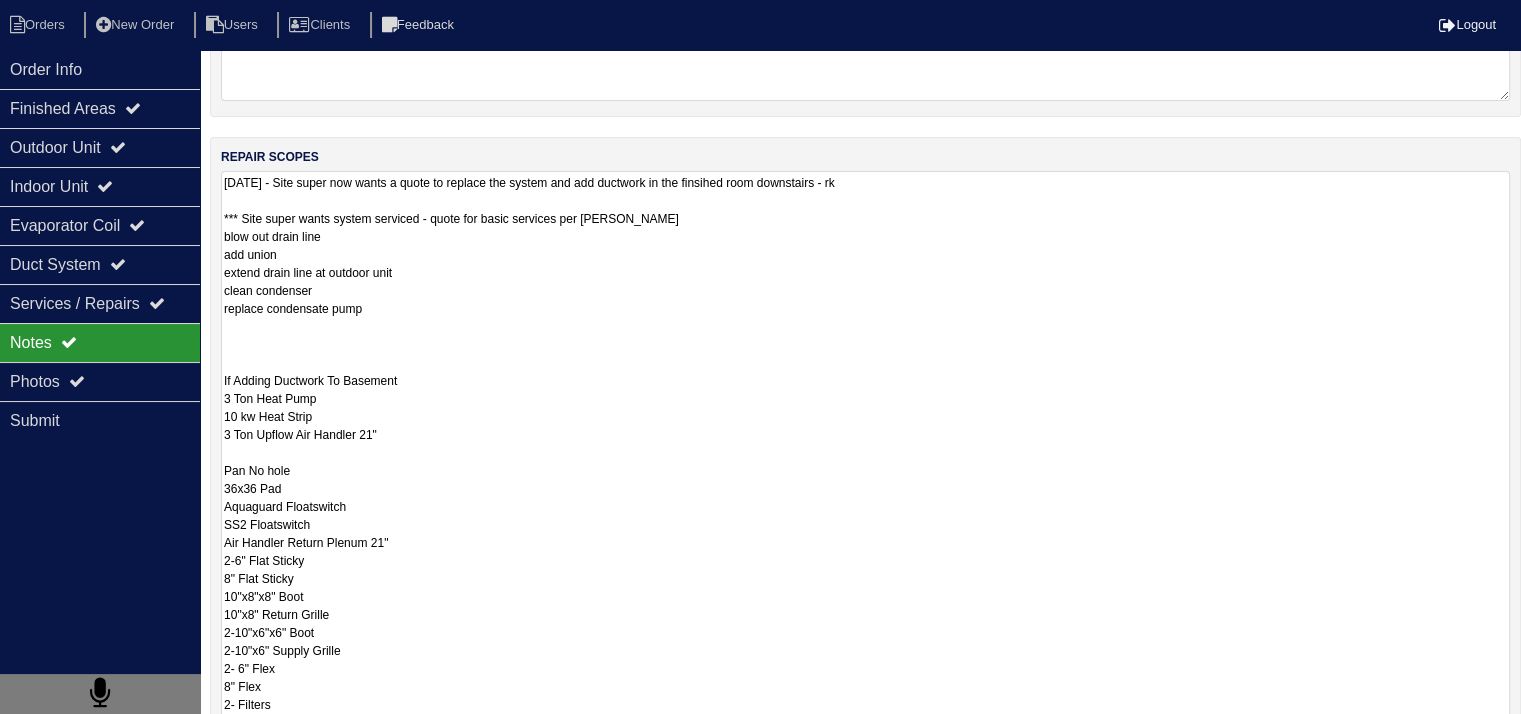 scroll, scrollTop: 300, scrollLeft: 0, axis: vertical 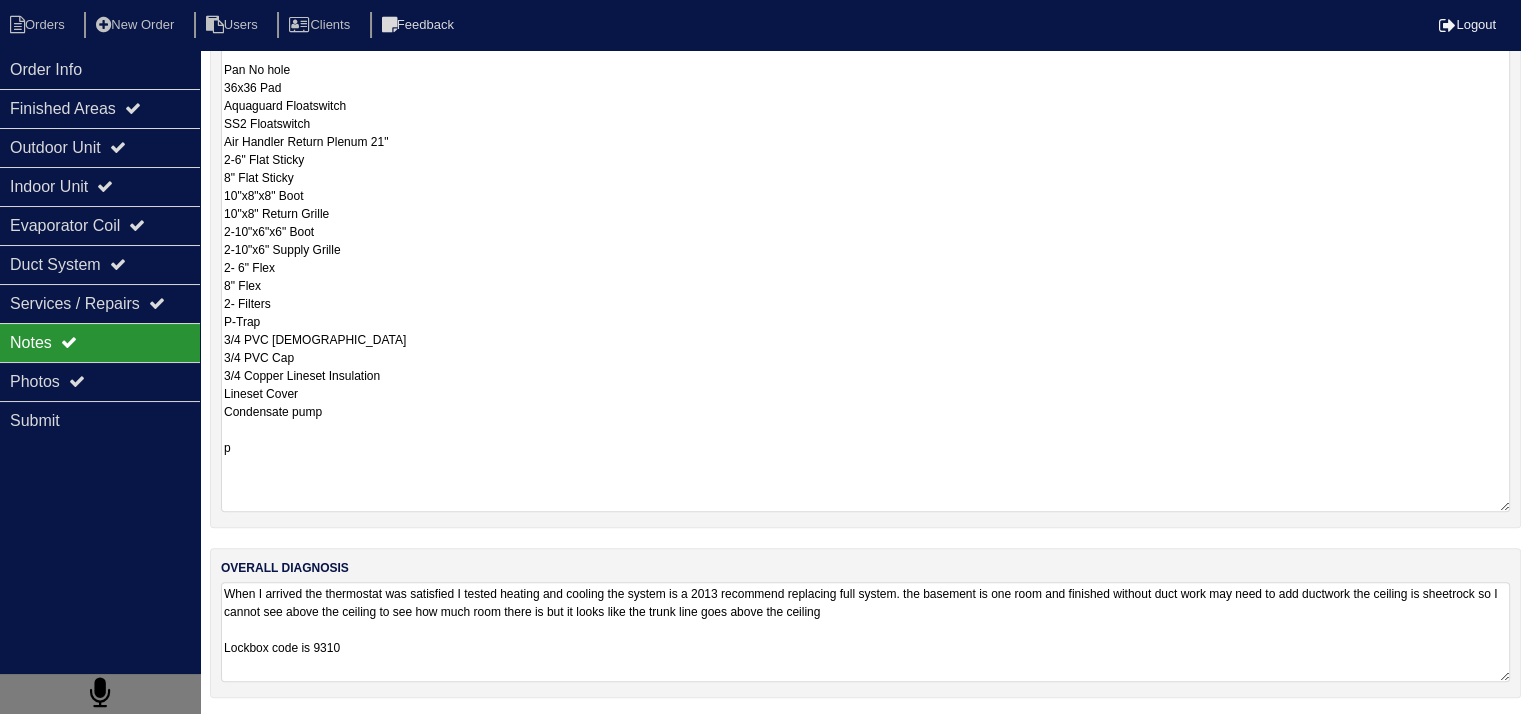 drag, startPoint x: 224, startPoint y: 417, endPoint x: 399, endPoint y: 470, distance: 182.84967 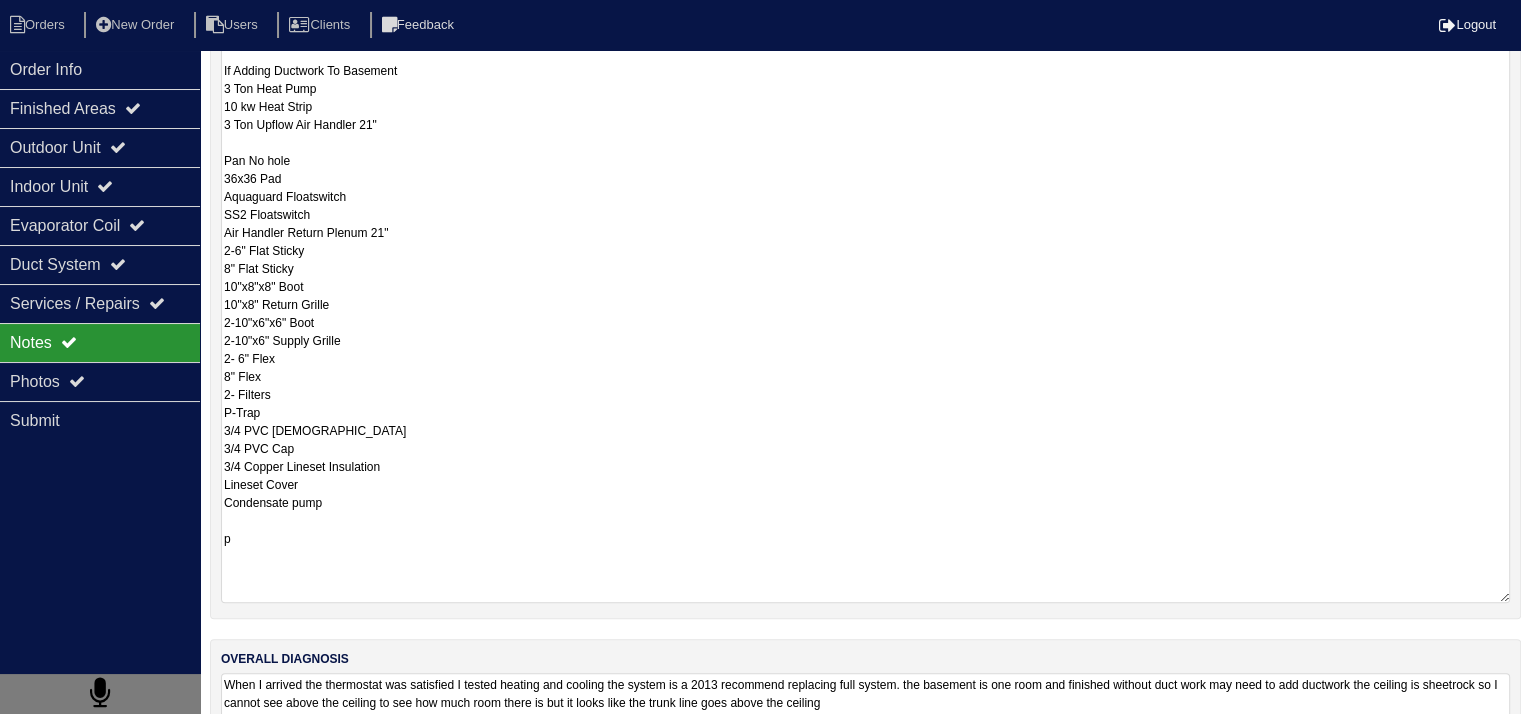 scroll, scrollTop: 468, scrollLeft: 0, axis: vertical 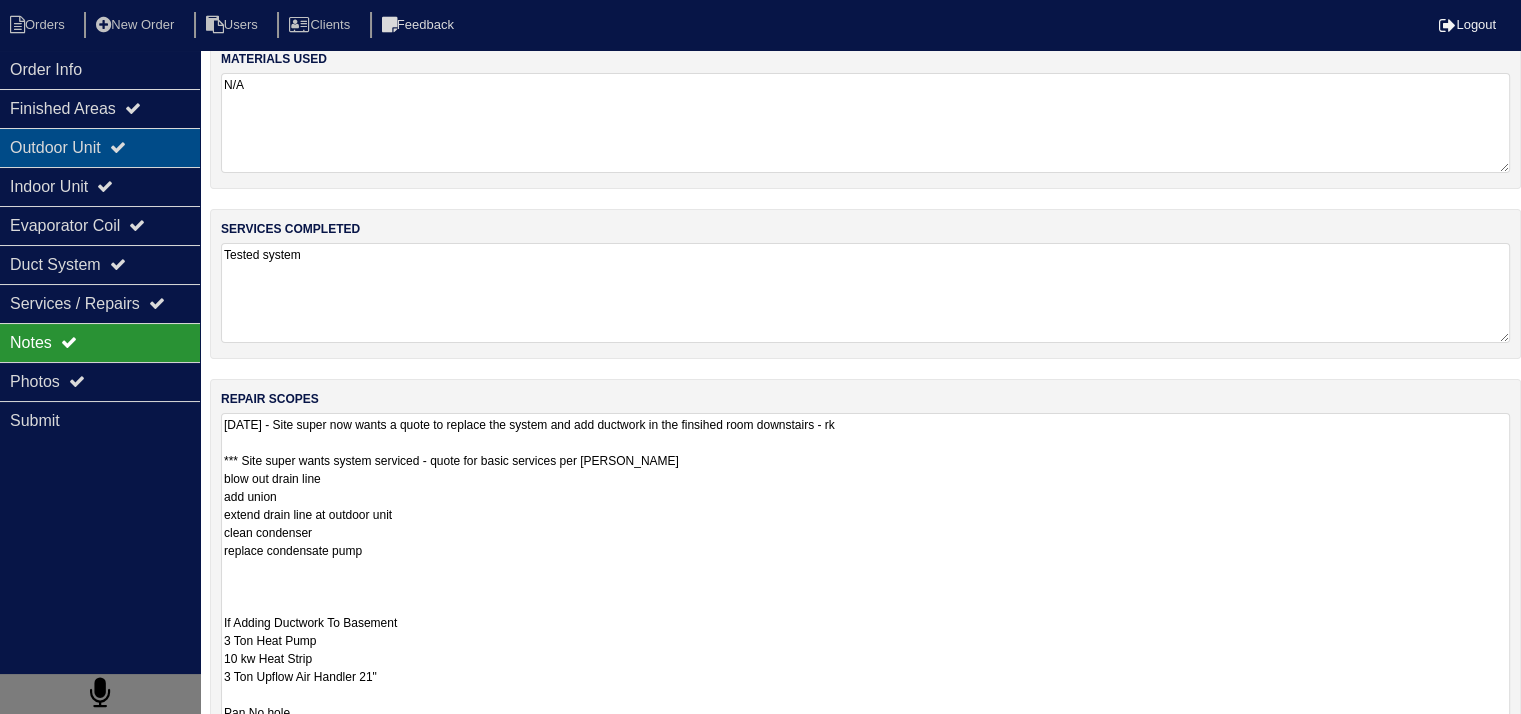 click on "Outdoor Unit" at bounding box center [100, 147] 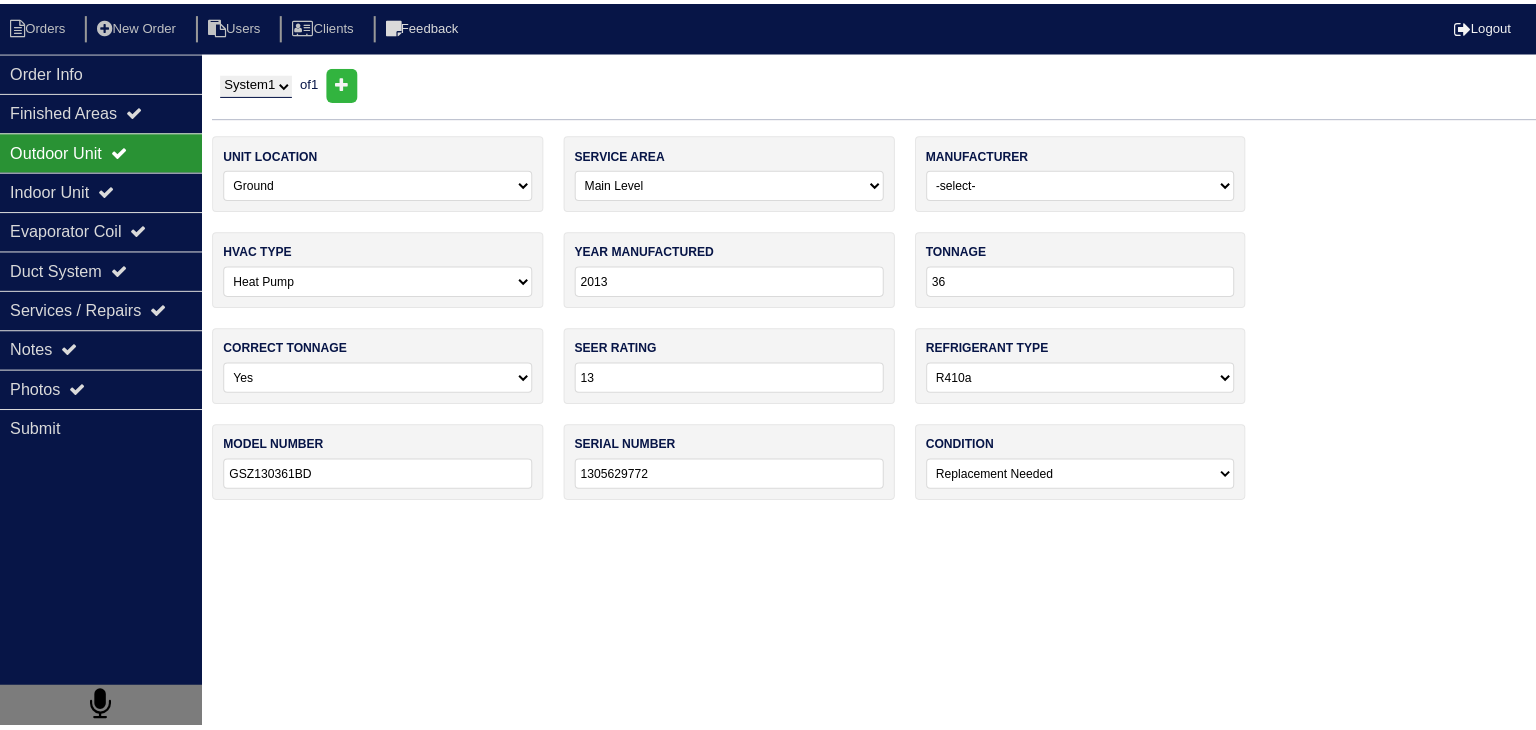 scroll, scrollTop: 0, scrollLeft: 0, axis: both 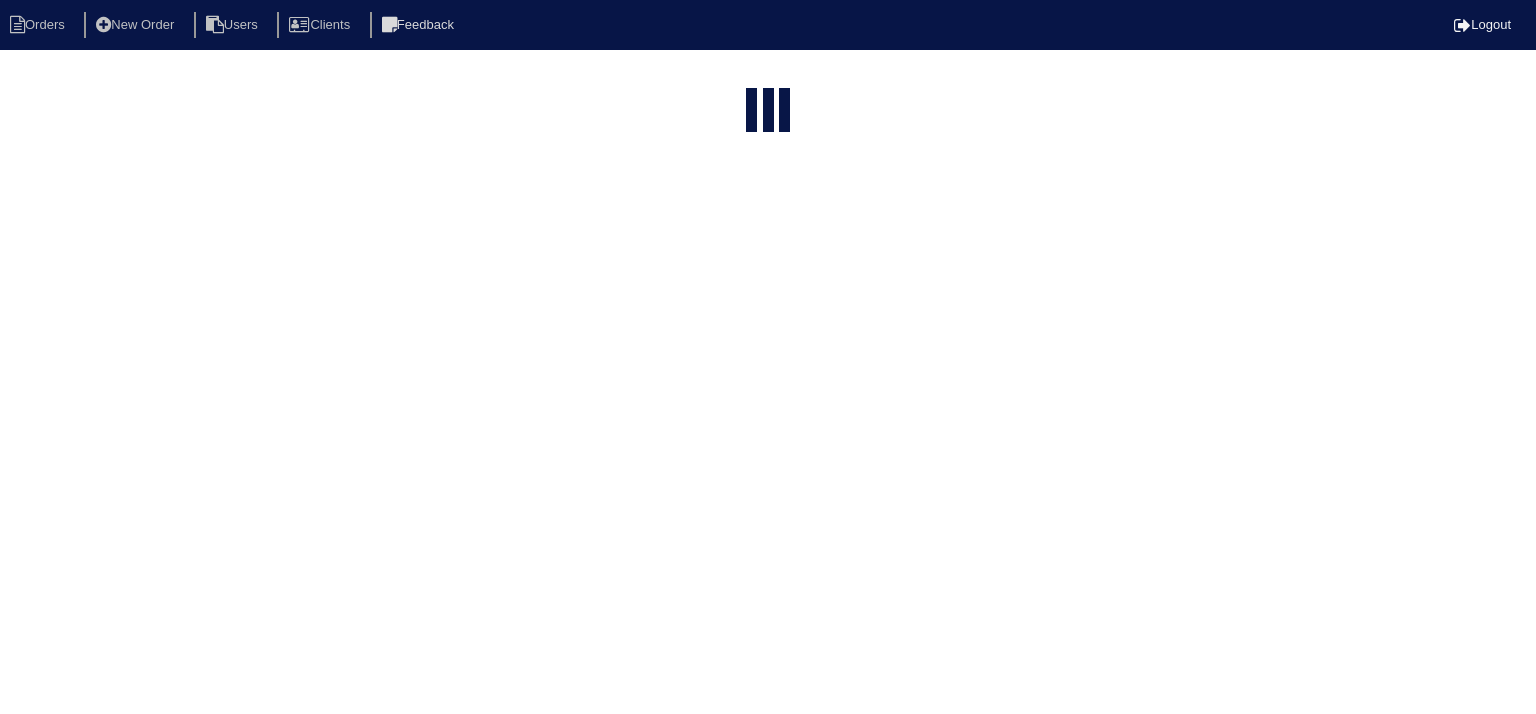 select on "15" 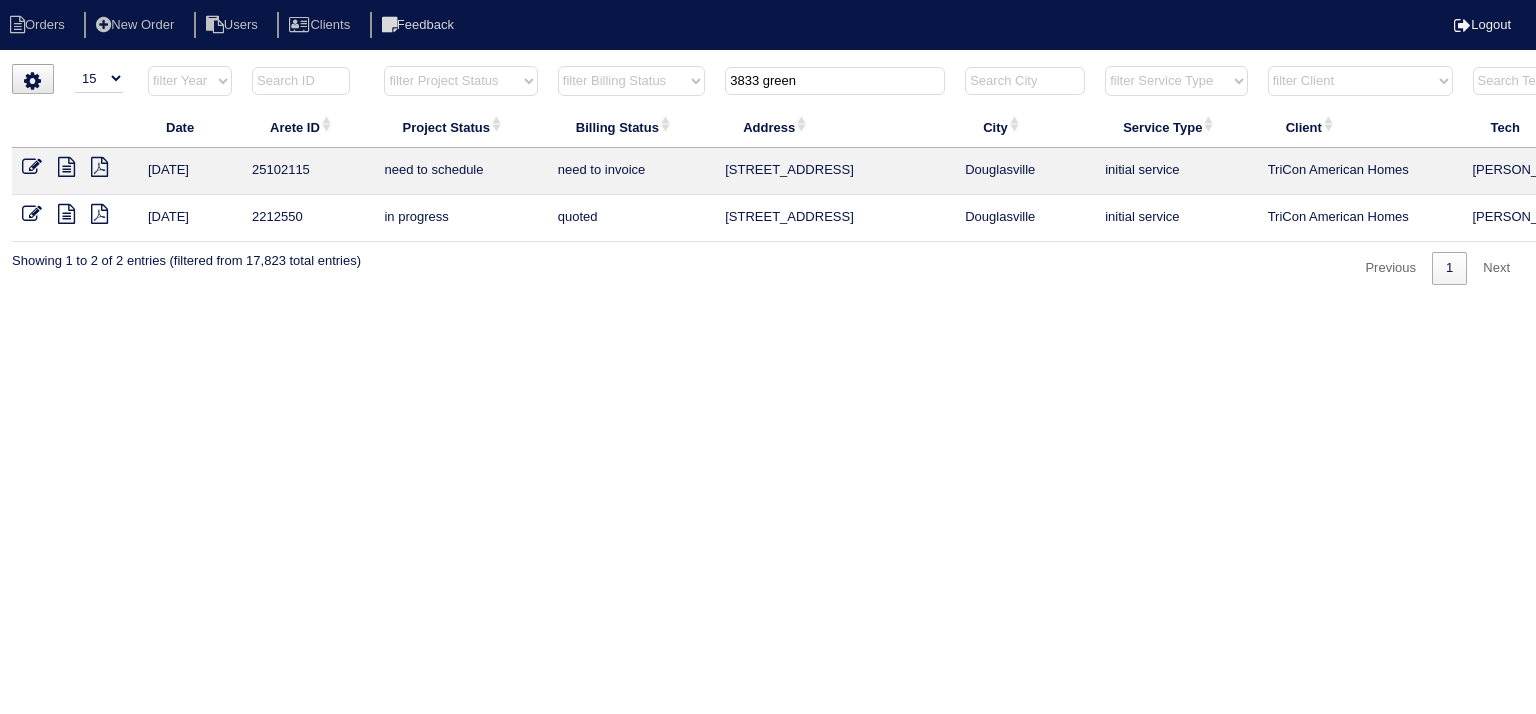 drag, startPoint x: 832, startPoint y: 81, endPoint x: 553, endPoint y: 85, distance: 279.0287 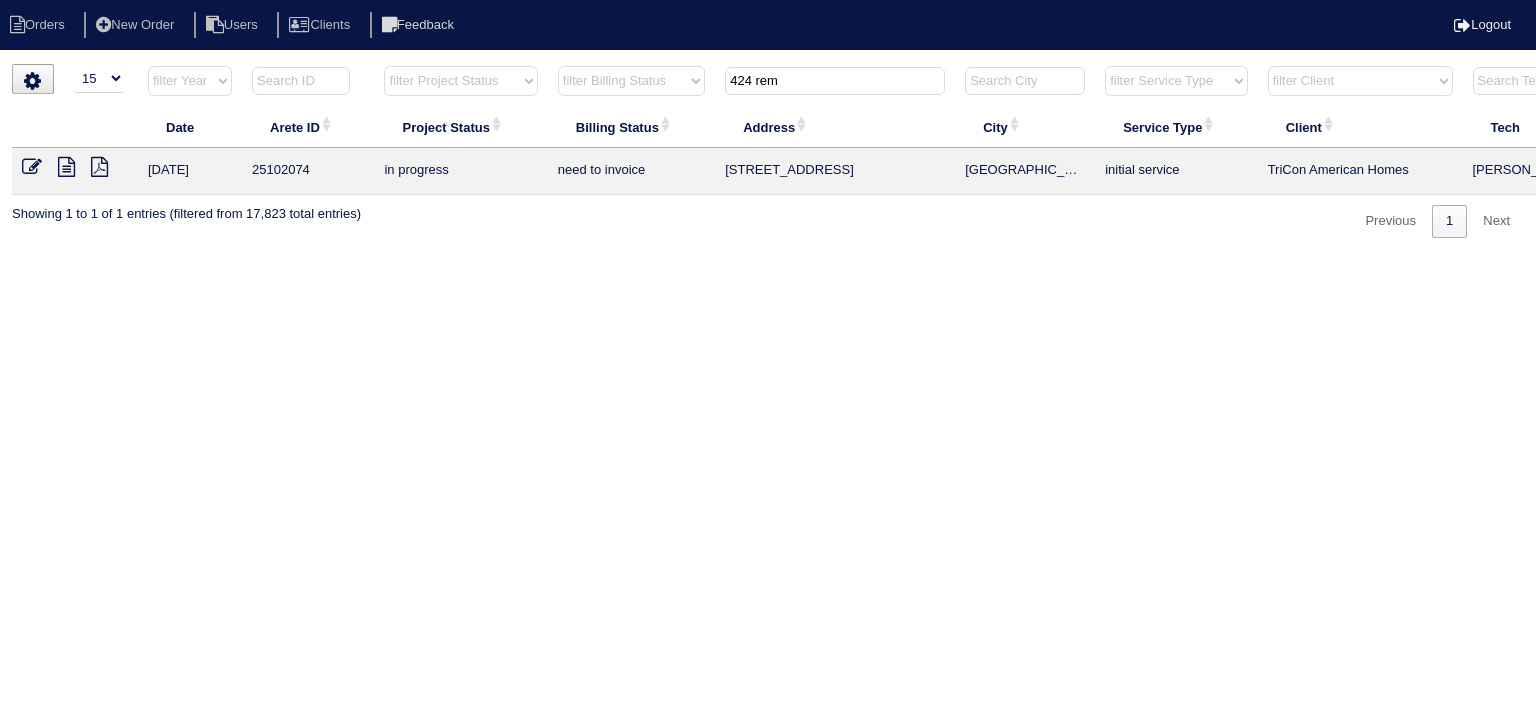 type on "424 rem" 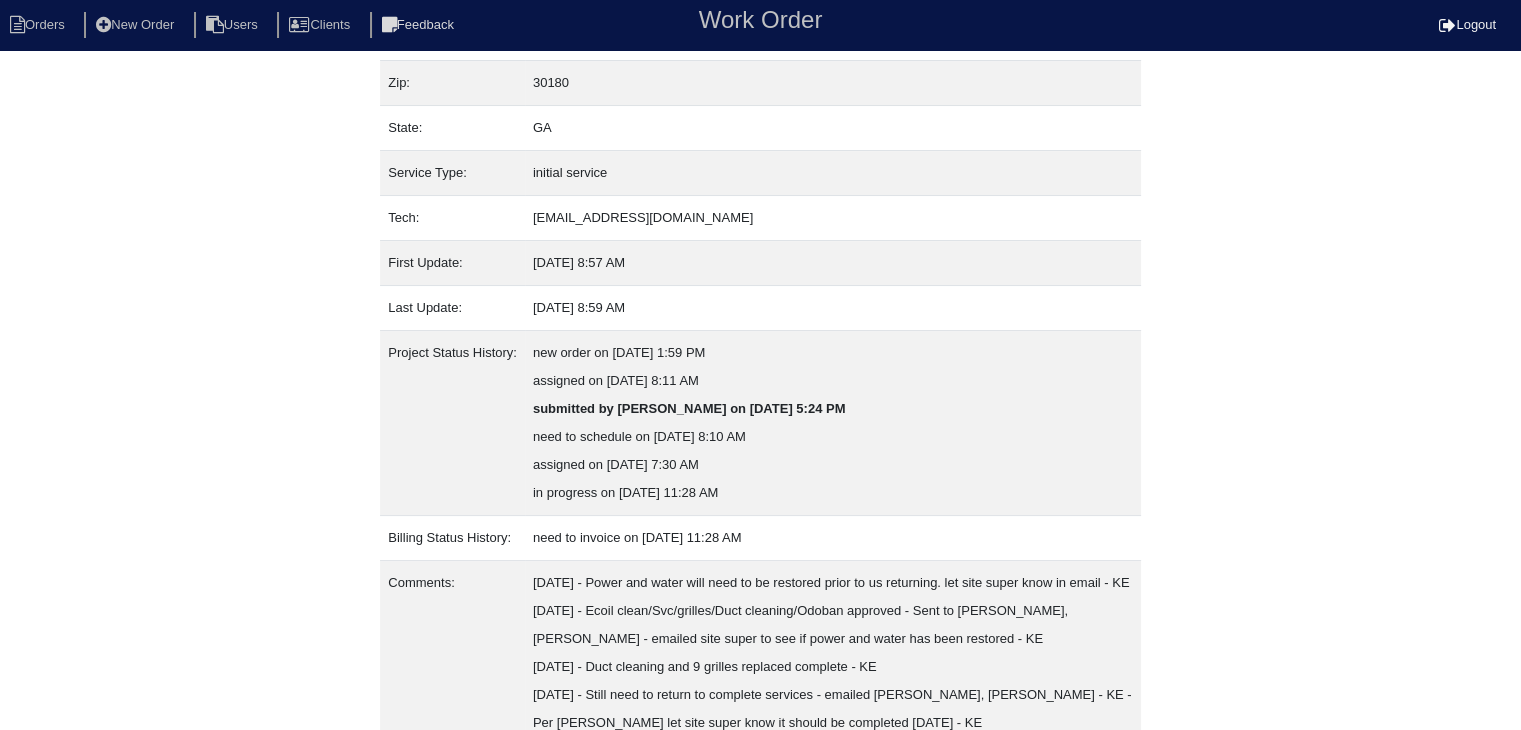 scroll, scrollTop: 292, scrollLeft: 0, axis: vertical 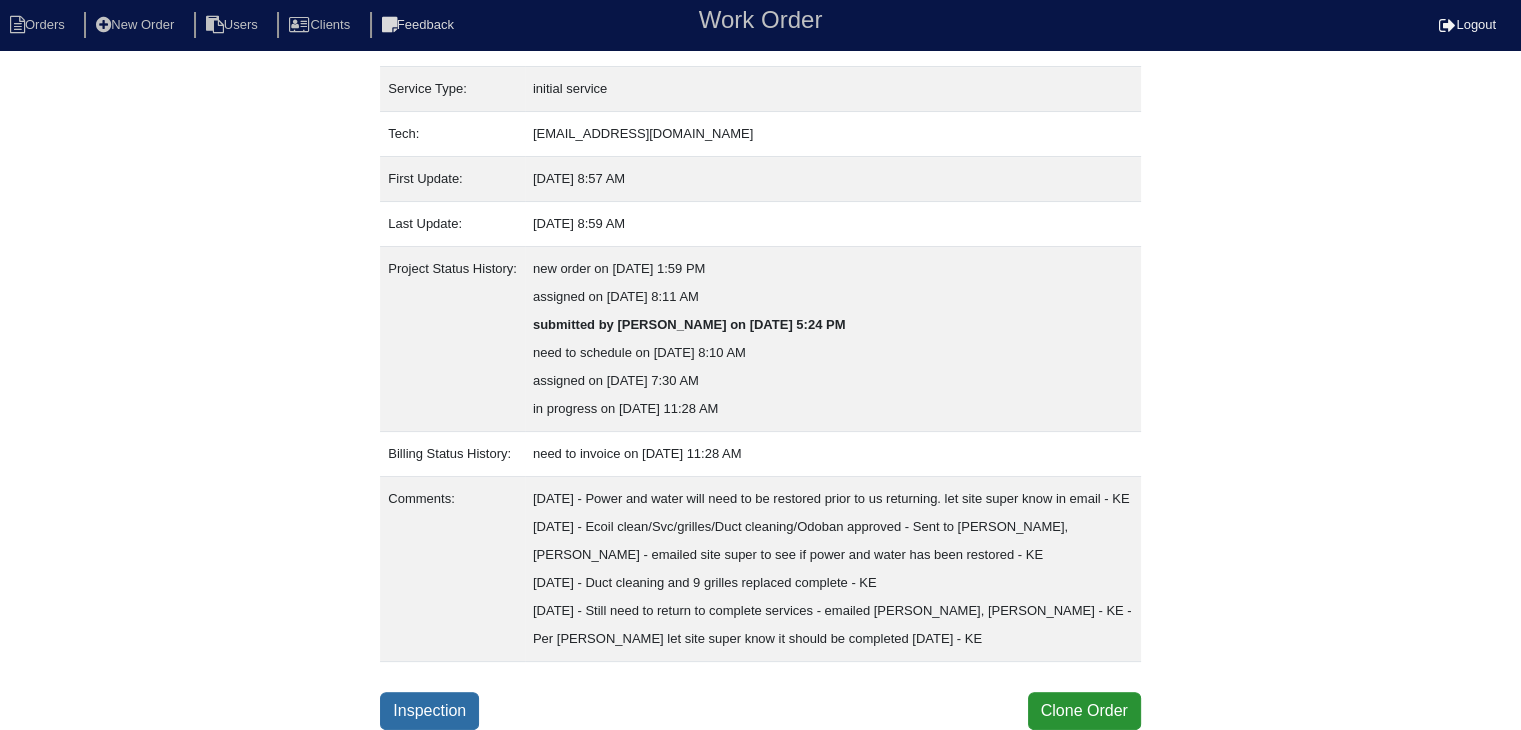 click on "Inspection" at bounding box center [429, 711] 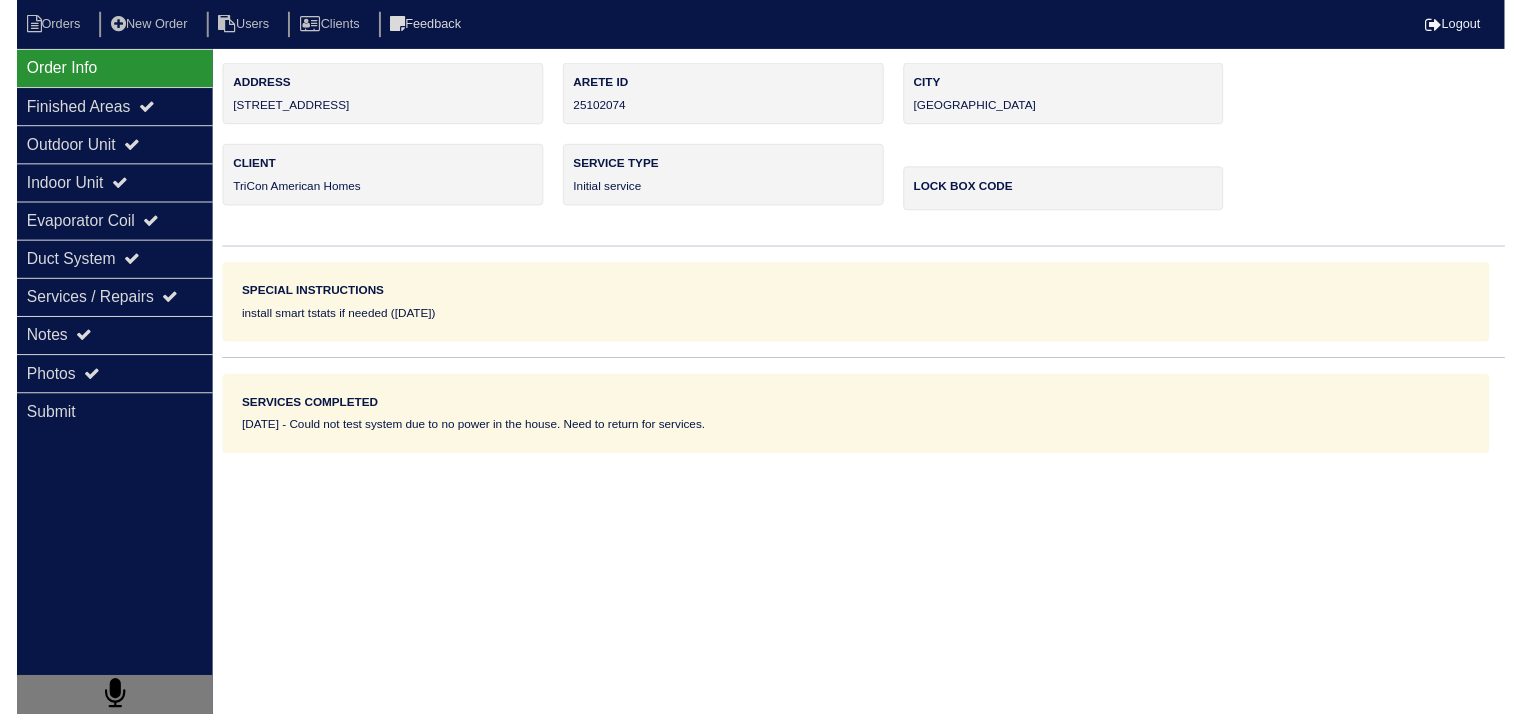 scroll, scrollTop: 0, scrollLeft: 0, axis: both 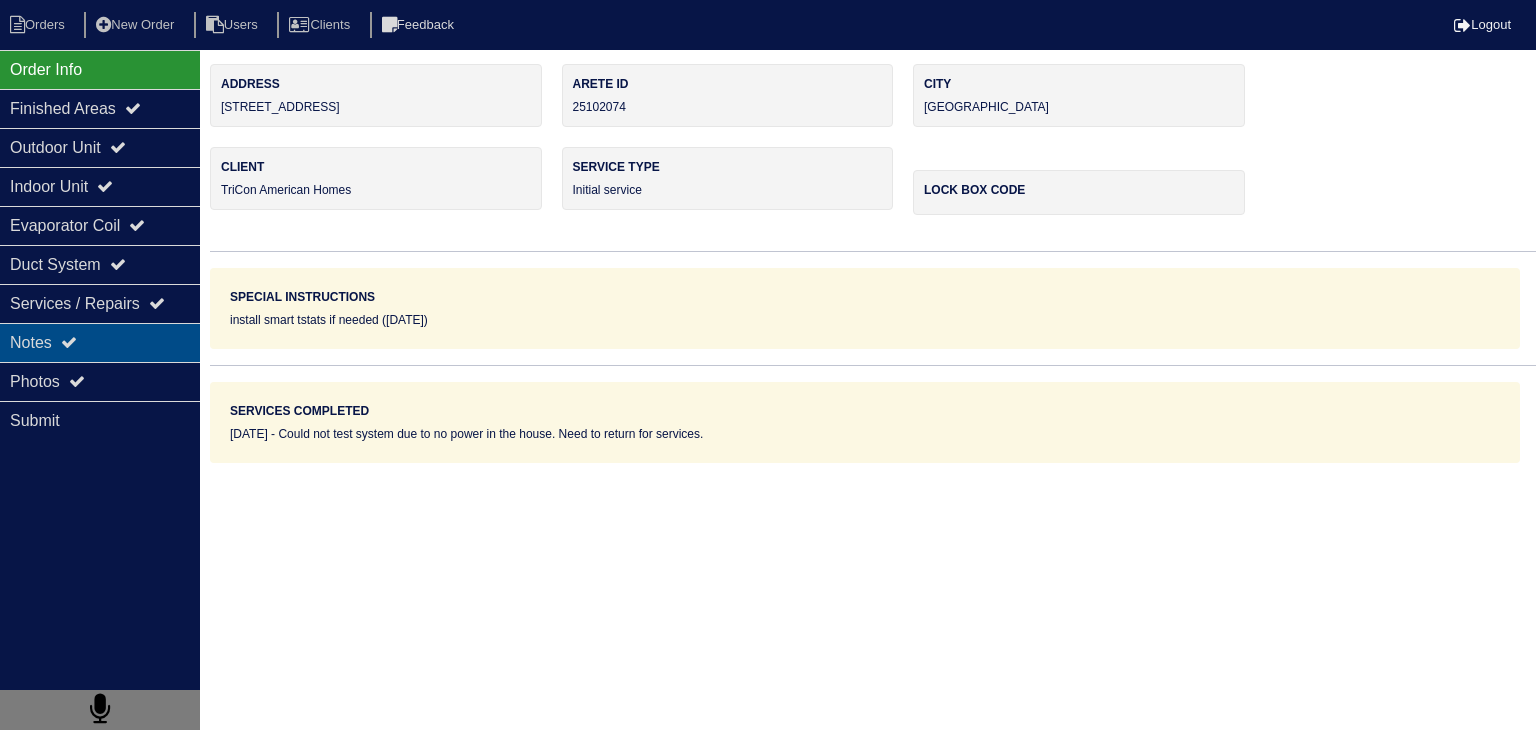 click on "Notes" at bounding box center (100, 342) 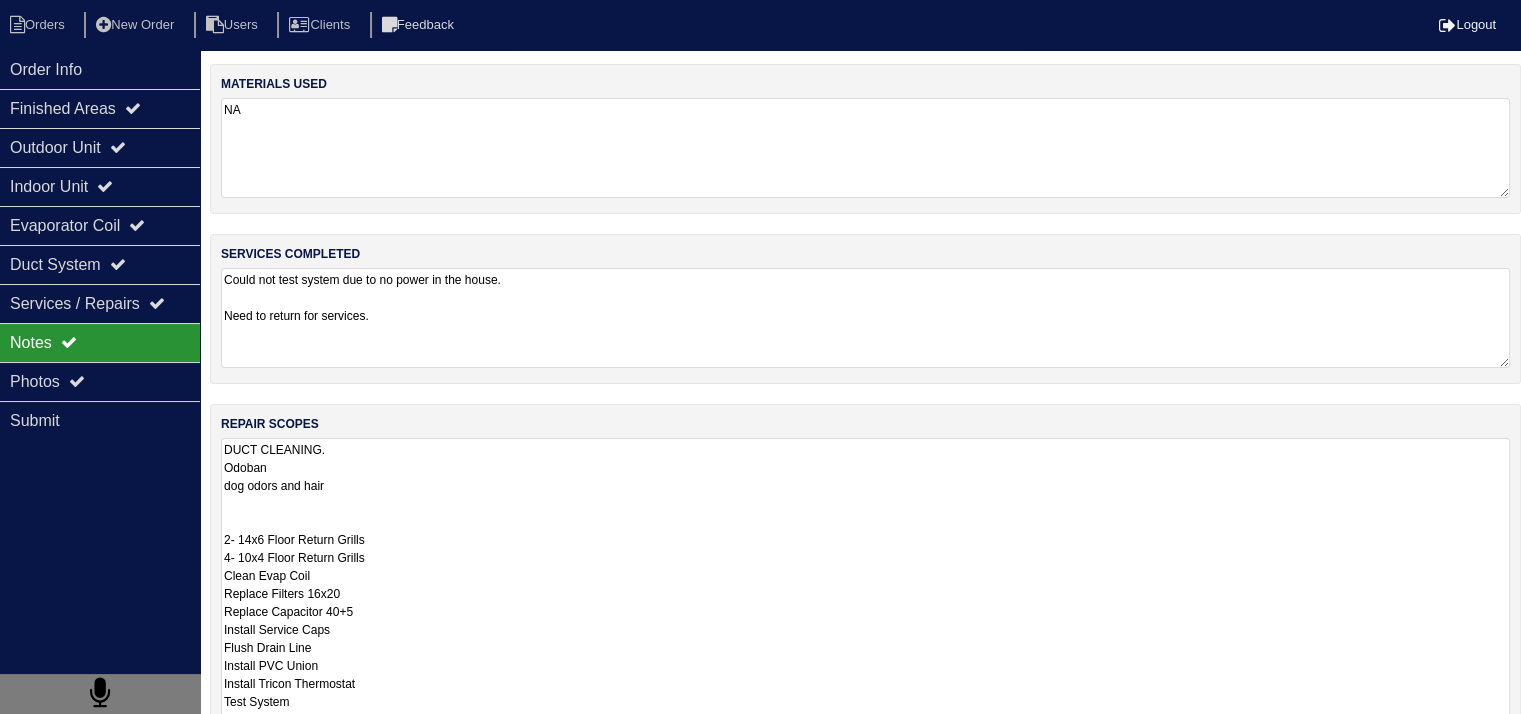 click on "DUCT CLEANING.
Odoban
dog odors and hair
2- 14x6 Floor Return Grills
4- 10x4 Floor Return Grills
Clean Evap Coil
Replace Filters 16x20
Replace Capacitor 40+5
Install Service Caps
Flush Drain Line
Install PVC Union
Install Tricon Thermostat
Test System
pressure test and vac
lineset repair" at bounding box center (865, 602) 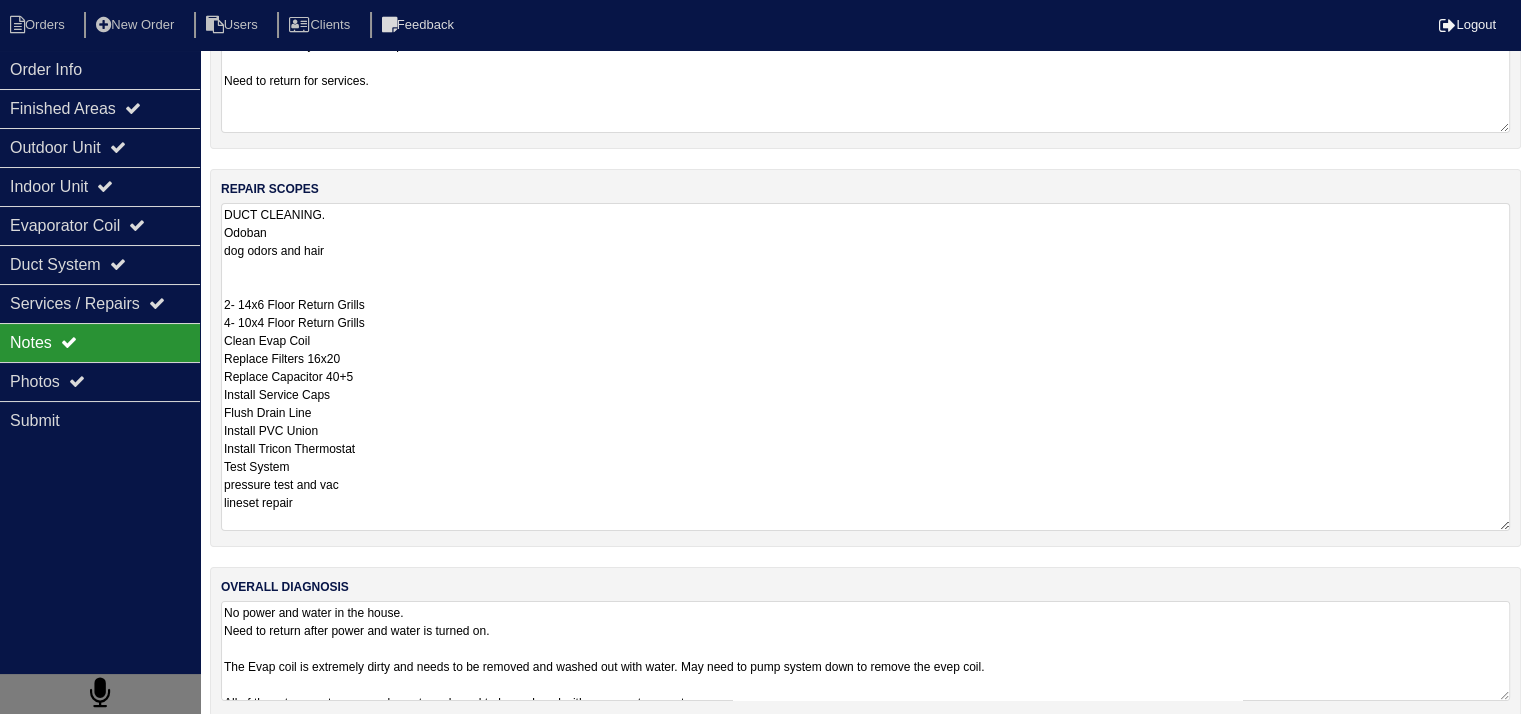 scroll, scrollTop: 253, scrollLeft: 0, axis: vertical 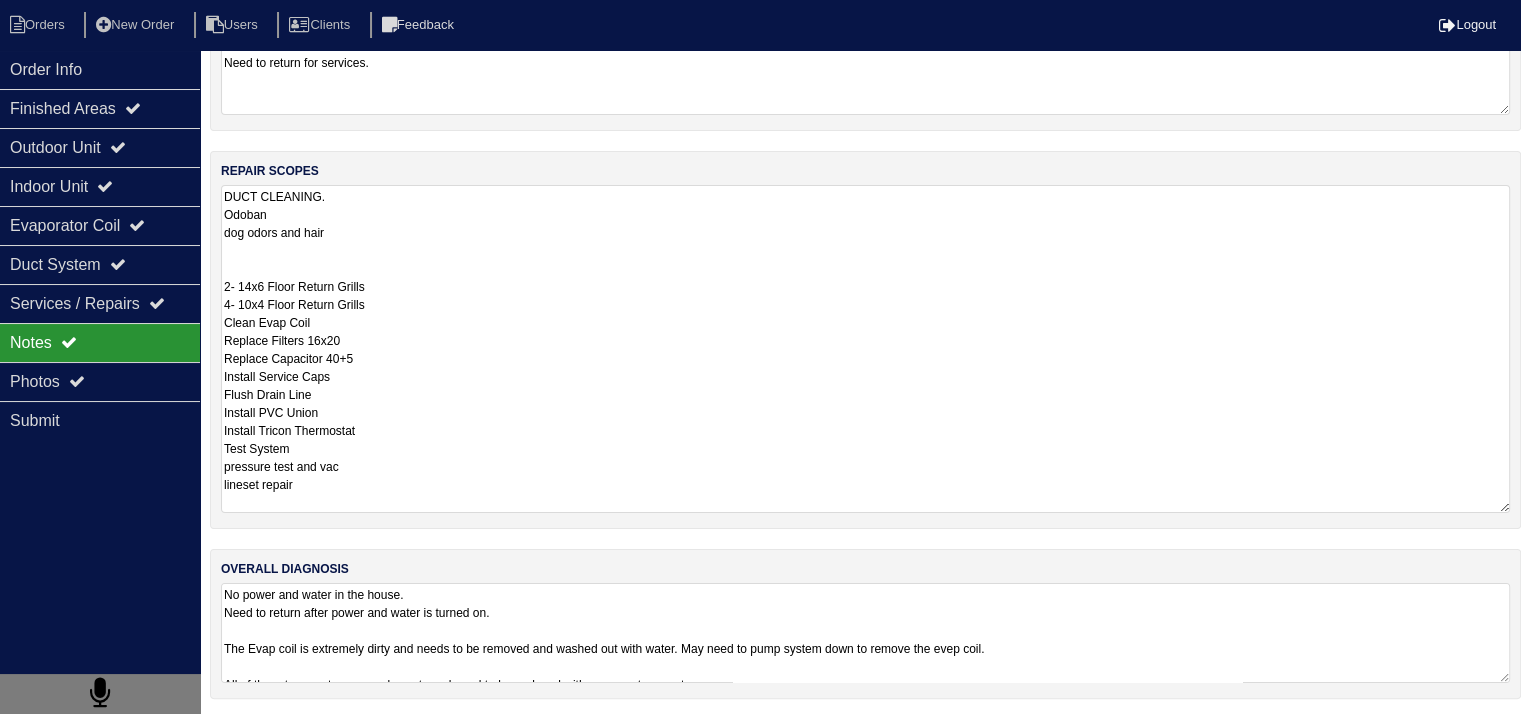 click on "No power and water in the house.
Need to return after power and water is turned on.
The Evap coil is extremely dirty and needs to be removed and washed out with water. May need to pump system down to remove the evep coil.
All of the return vents are supply vents and need to be replaced with proper return vents." at bounding box center (865, 633) 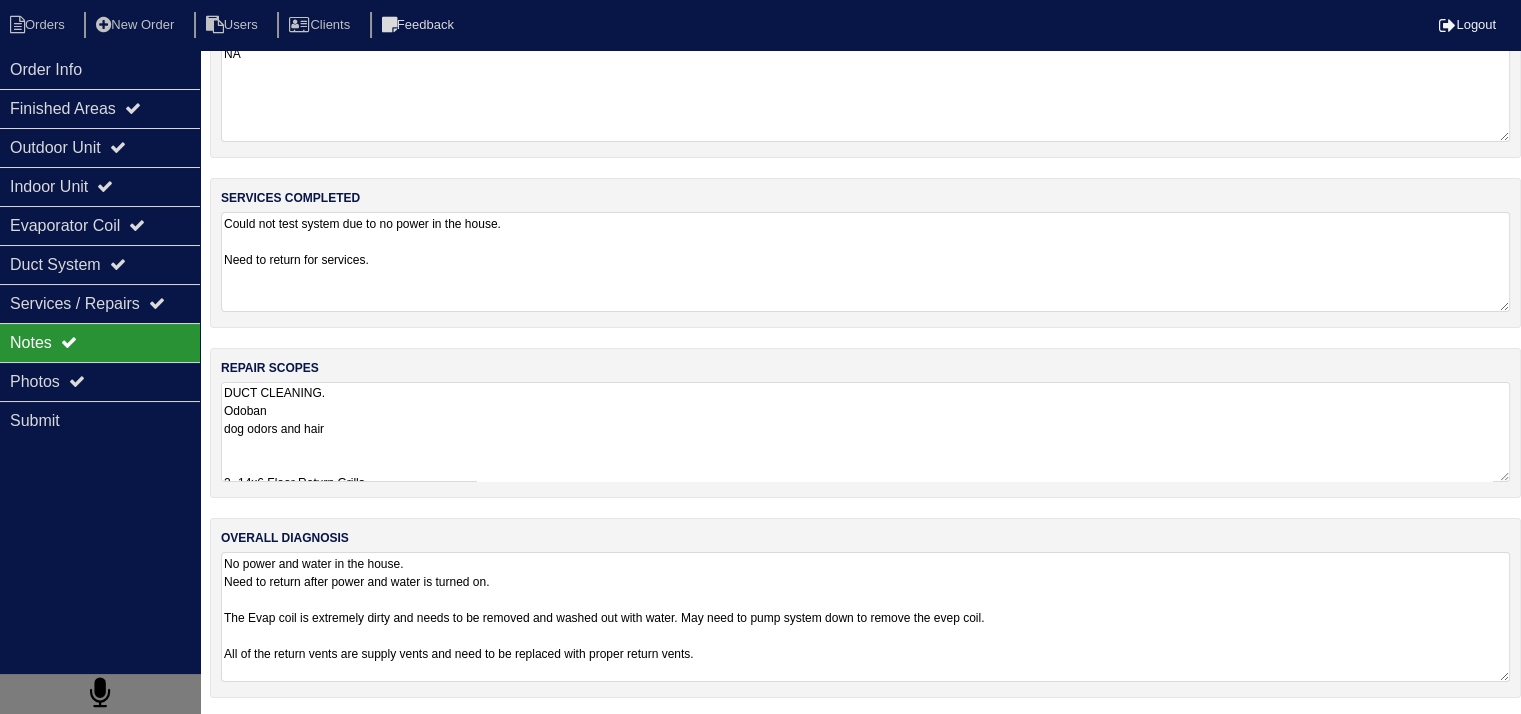 scroll, scrollTop: 1, scrollLeft: 0, axis: vertical 